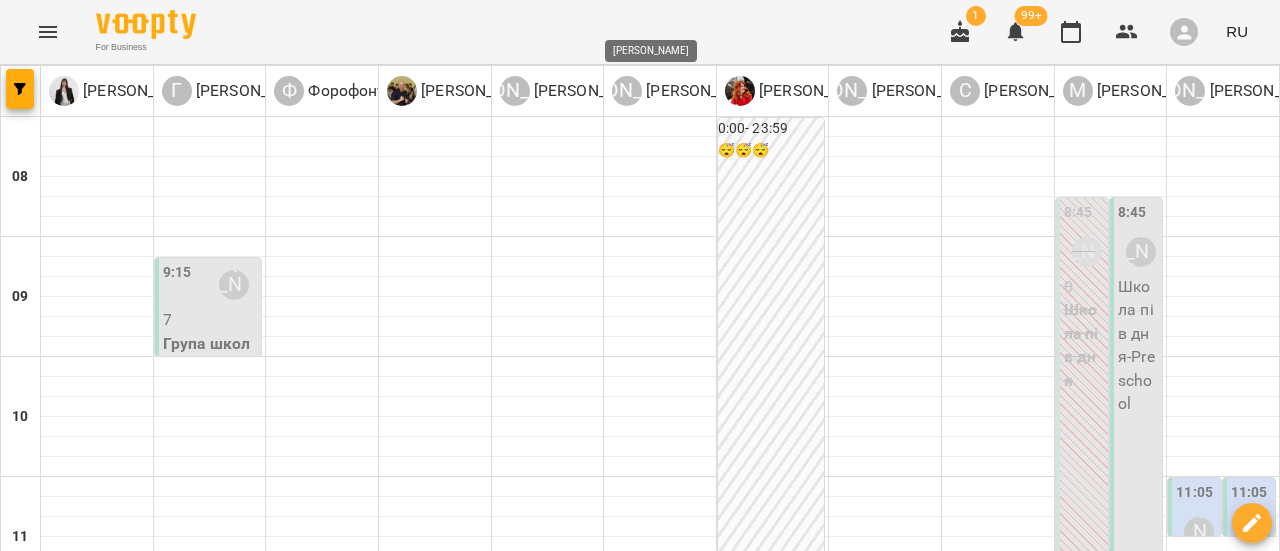 scroll, scrollTop: 0, scrollLeft: 0, axis: both 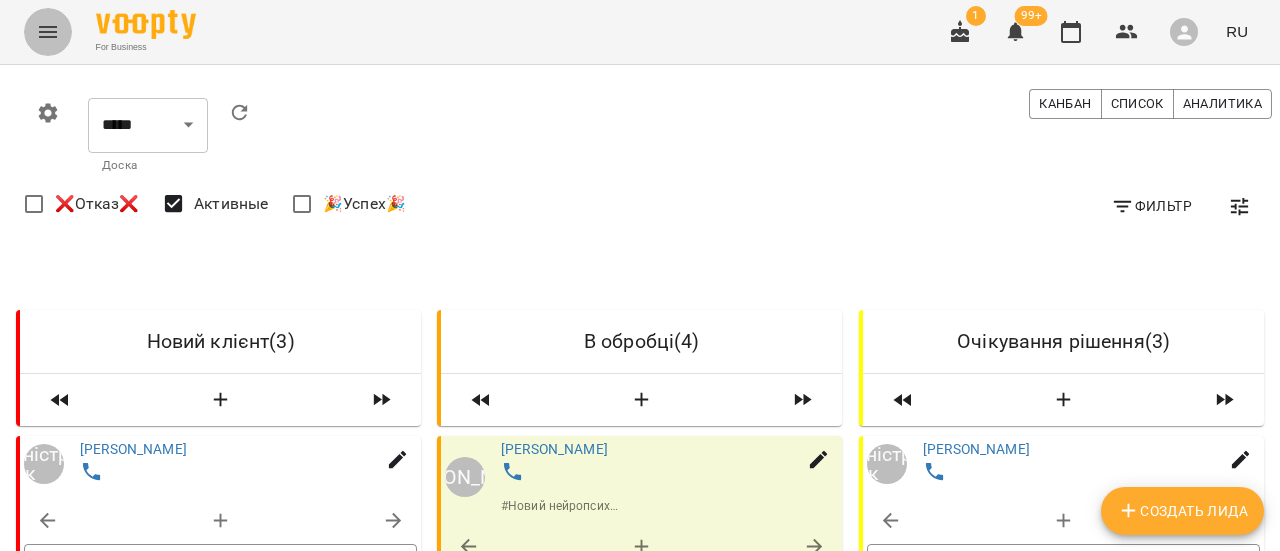 click 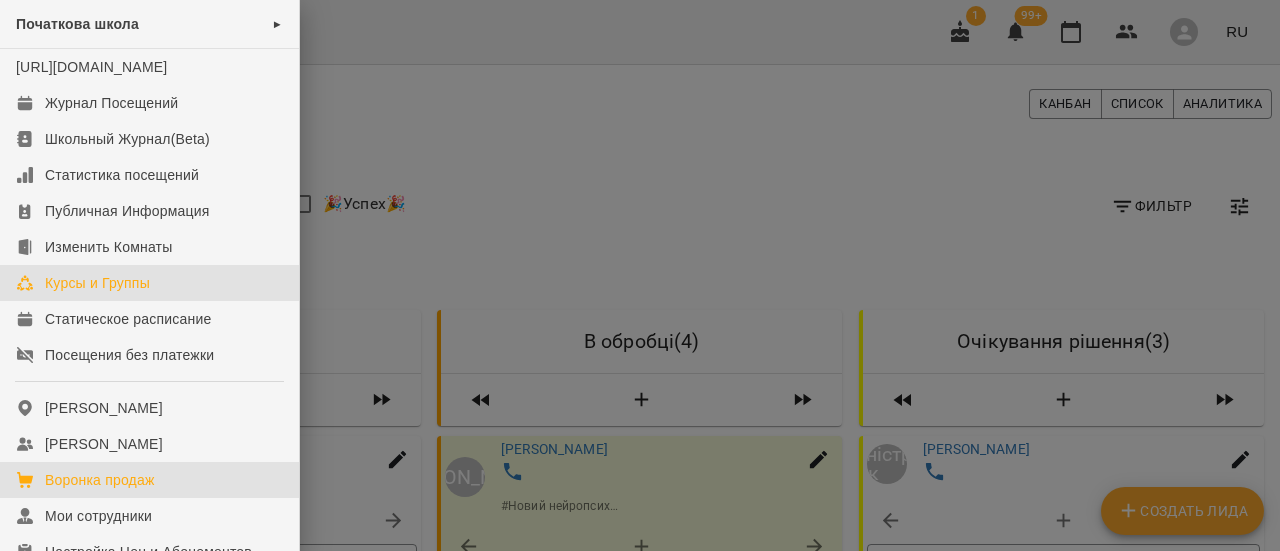 click on "Курсы и Группы" at bounding box center (97, 283) 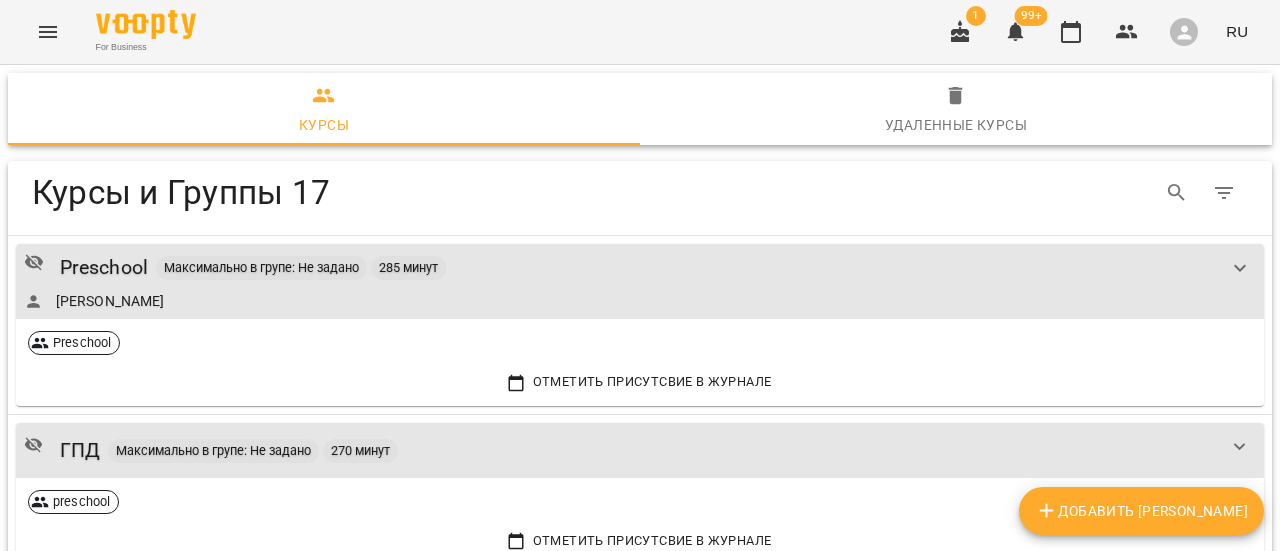 click 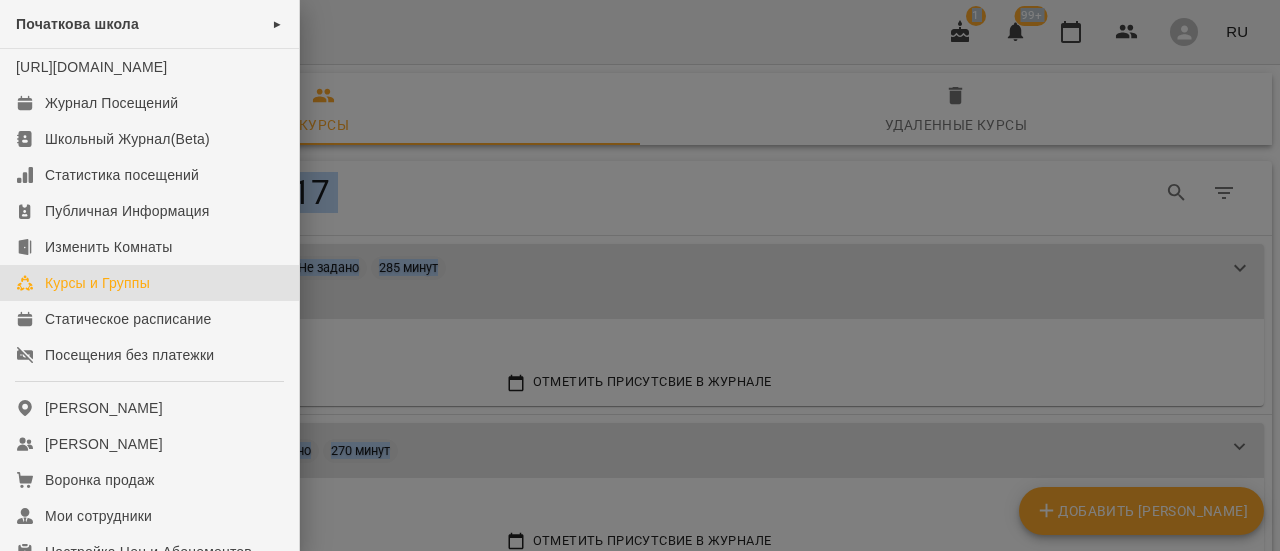 click on "Початкова школа  ► [URL][DOMAIN_NAME] Журнал Посещений Школьный Журнал(Beta) Статистика посещений Публичная Информация Изменить Комнаты Курсы и Группы Статическое расписание Посещения без платежки Мои Филиалы Мои Клиенты Воронка продаж Мои сотрудники Настройка Цен и Абонементов Отчет по абонементам Фінансы Настройки организации Support [DOMAIN_NAME][URL] [PHONE_NUMBER]" at bounding box center [640, 275] 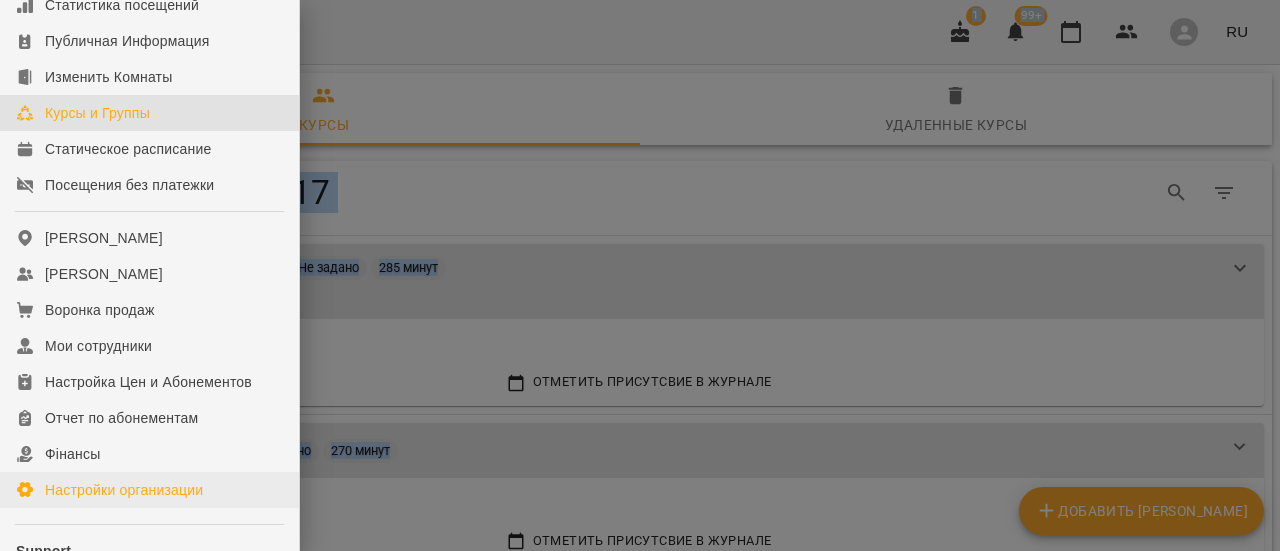 scroll, scrollTop: 200, scrollLeft: 0, axis: vertical 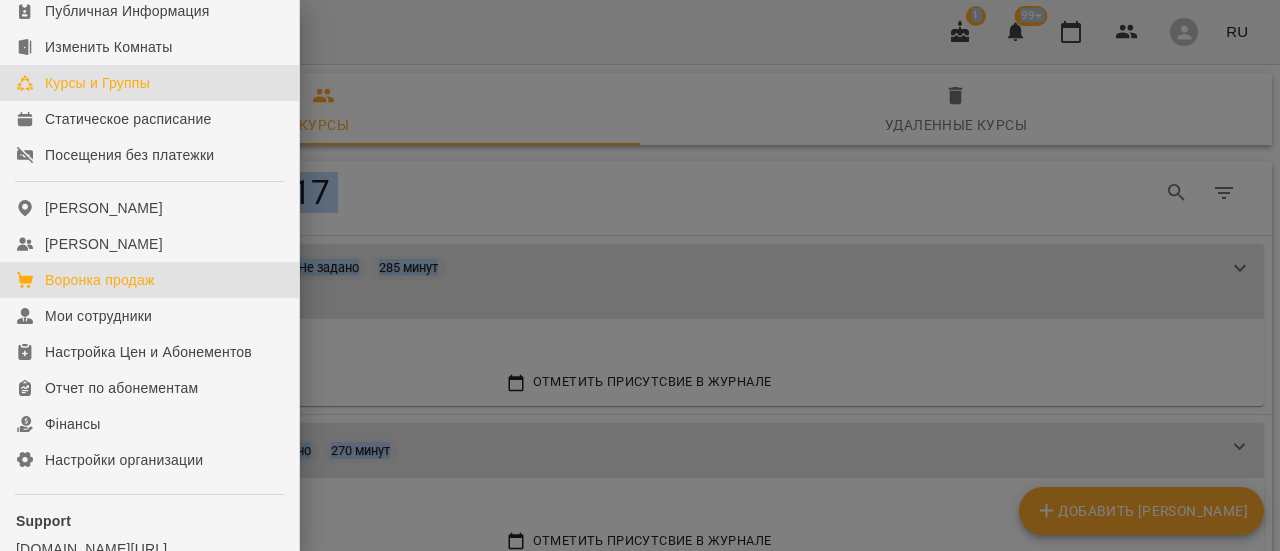 click on "Воронка продаж" at bounding box center [100, 280] 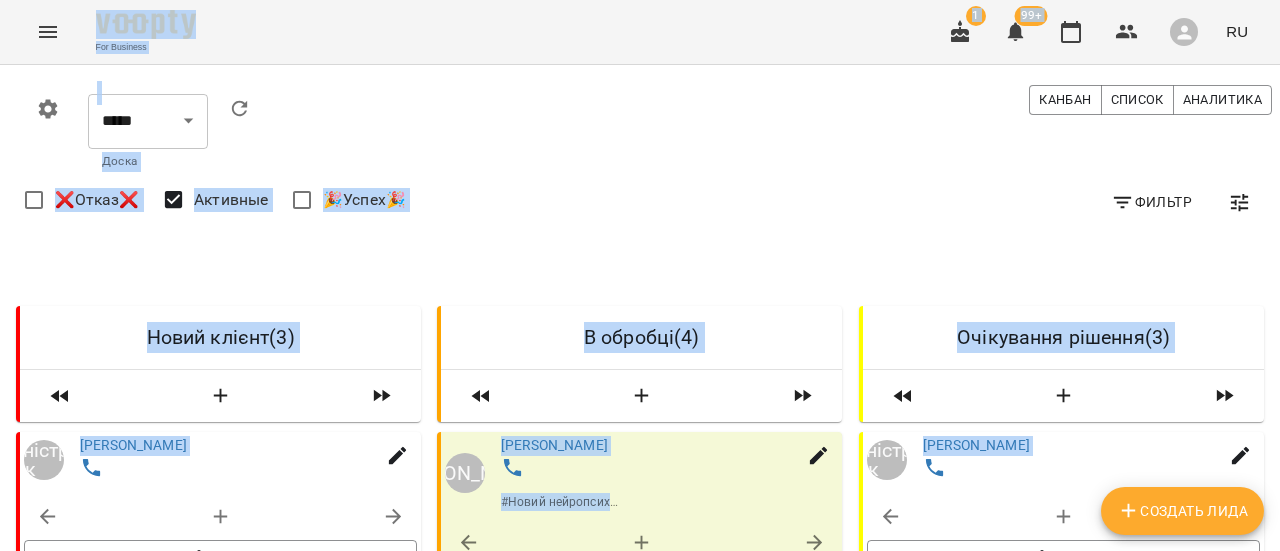 scroll, scrollTop: 876, scrollLeft: 0, axis: vertical 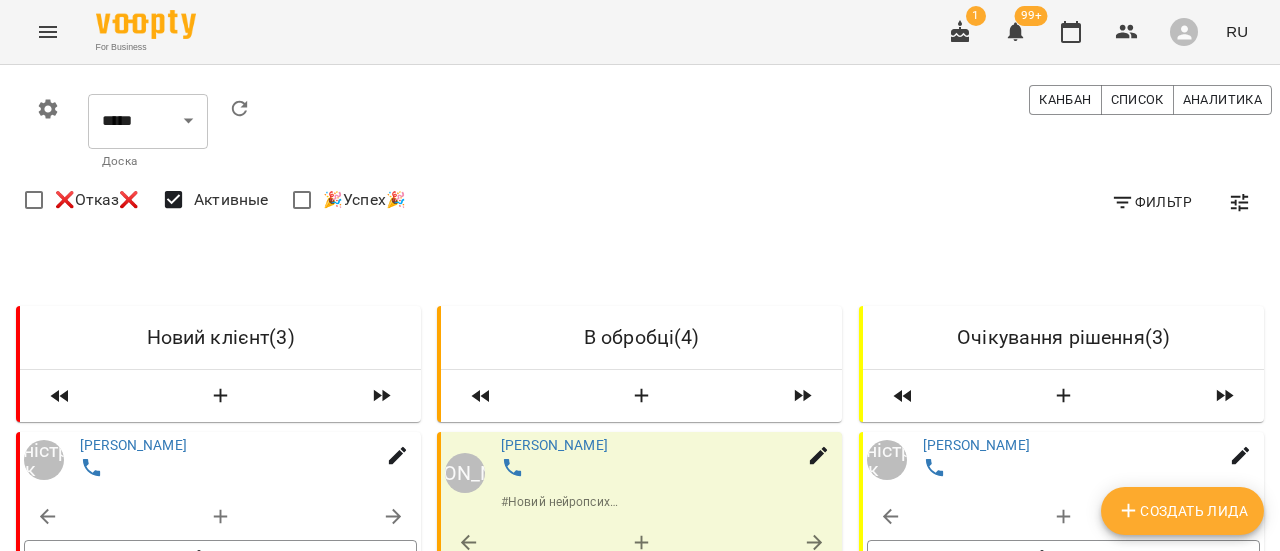 drag, startPoint x: 26, startPoint y: 1, endPoint x: 344, endPoint y: 45, distance: 321.0296 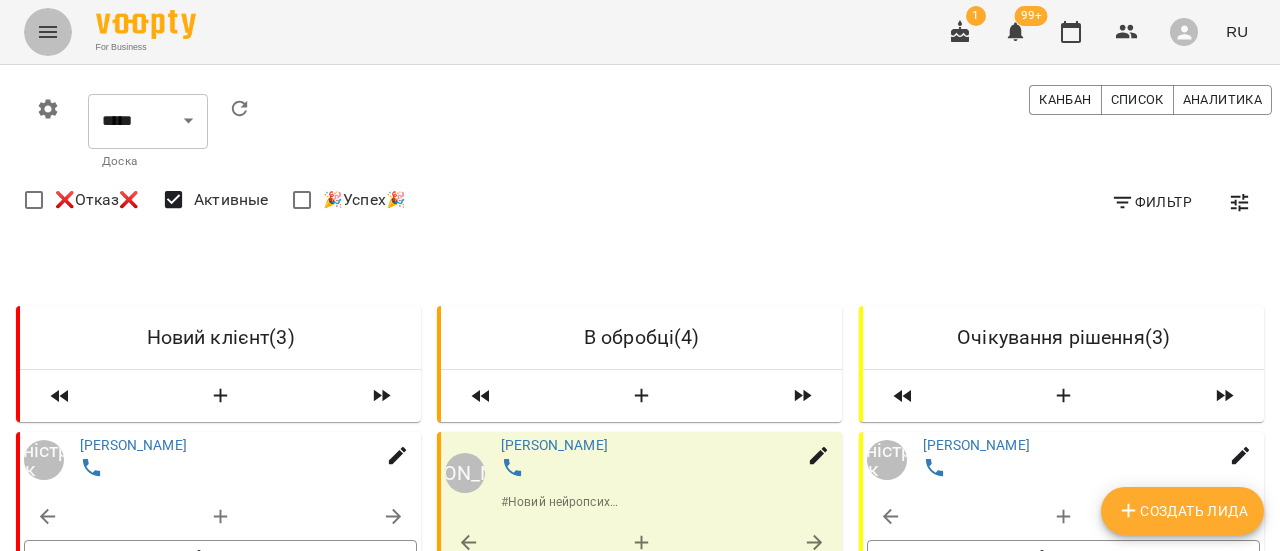 click 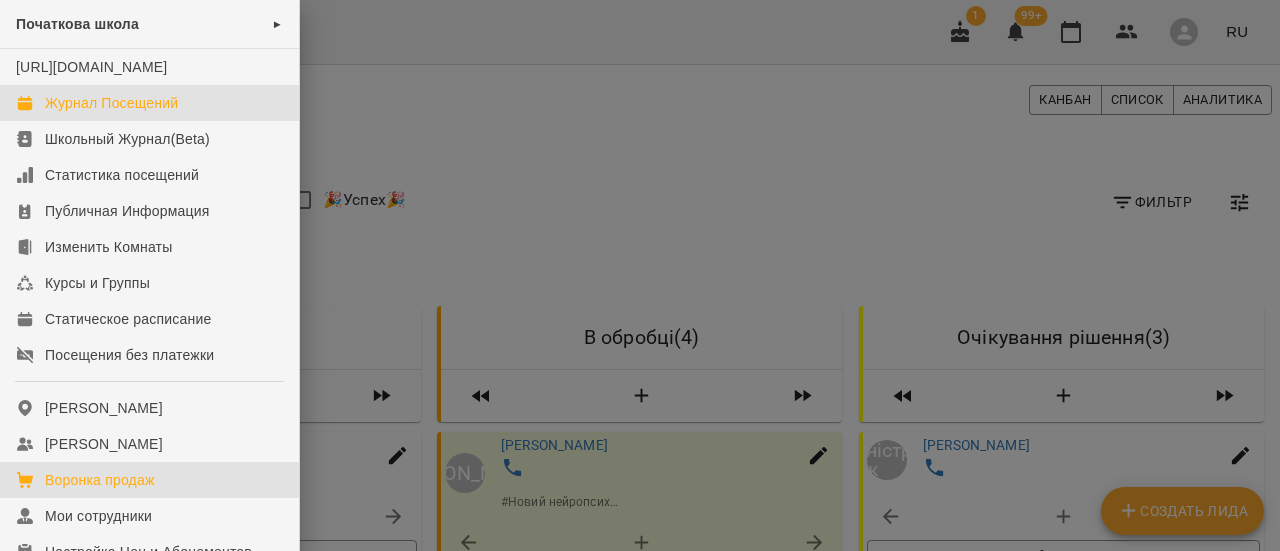 click on "Журнал Посещений" at bounding box center (149, 103) 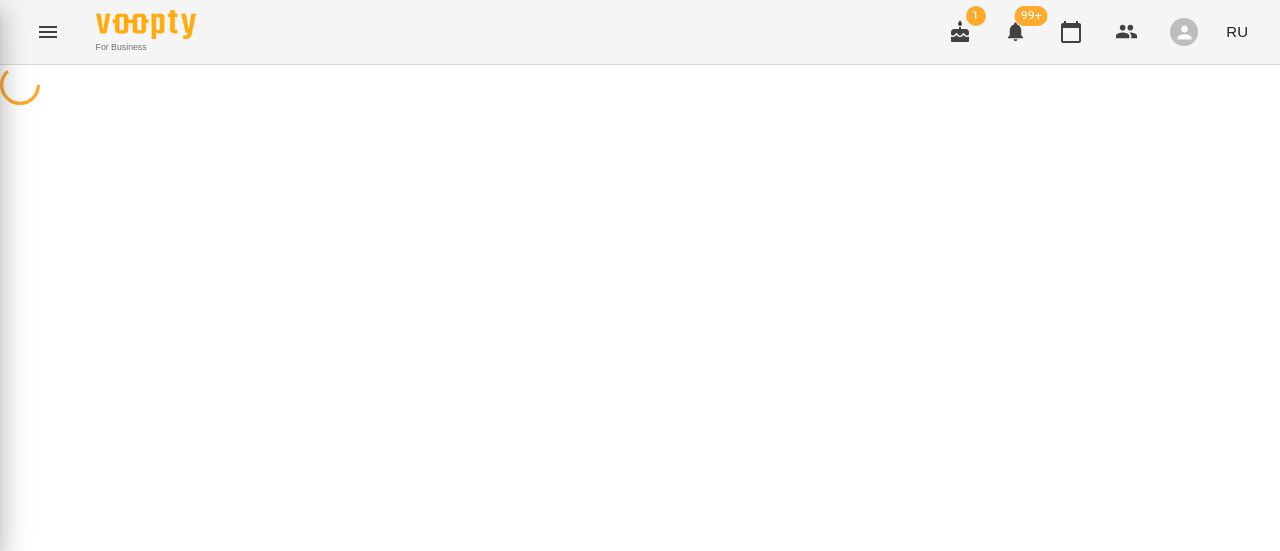 scroll, scrollTop: 0, scrollLeft: 0, axis: both 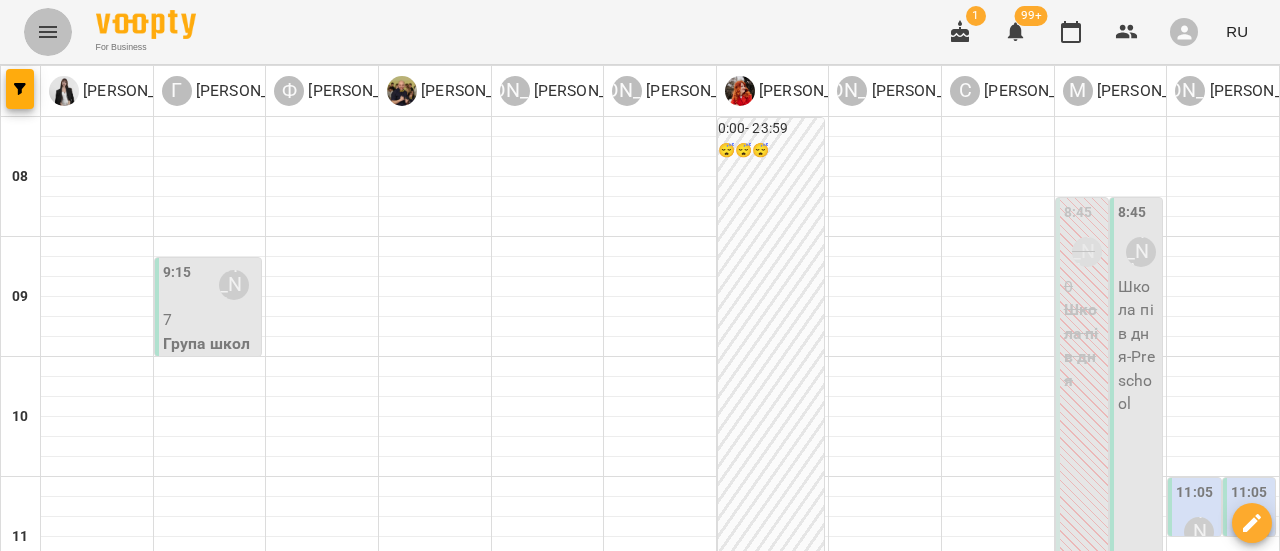 click 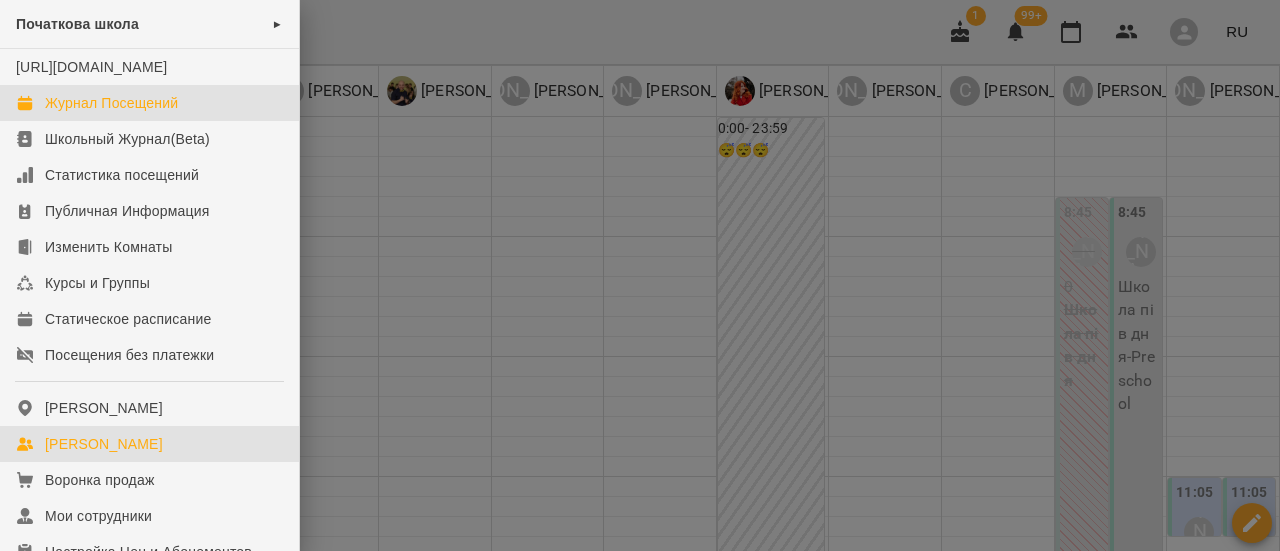 click on "[PERSON_NAME]" at bounding box center [104, 444] 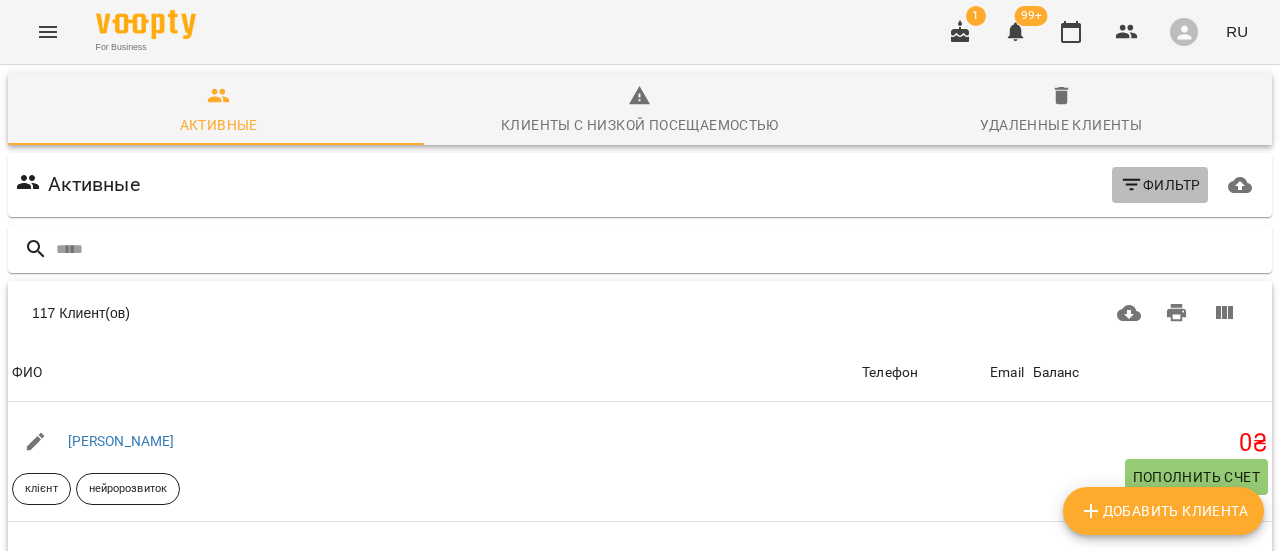 click 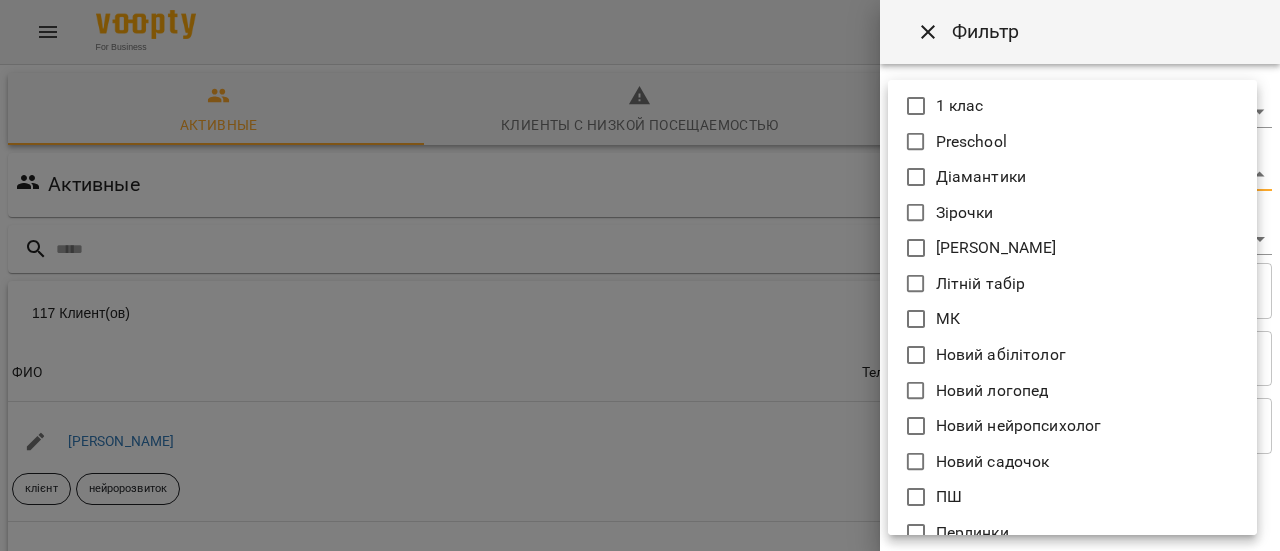 click on "For Business 1 99+ RU Активные Клиенты с низкой посещаемостью Удаленные клиенты   Активные Фильтр 117   Клиент(ов) 117   Клиент(ов) ФИО Телефон Email Баланс ФИО [PERSON_NAME] клієнт нейророзвиток Телефон Email Баланс 0 ₴ Пополнить счет ФИО Крівенко Ліза клієнт абілітолог онлайн Телефон [PHONE_NUMBER] Email Баланс 0 ₴ Пополнить счет [PERSON_NAME] клієнт абілітолог нейророзвиток грудень Телефон [PHONE_NUMBER] Email Баланс 0 ₴ Пополнить счет ФИО [PERSON_NAME] клієнт нейророзвиток графомоторика логоритміка логопед лфк казкотерапія Телефон [PHONE_NUMBER] Email 0 ₴ 0" at bounding box center [640, 522] 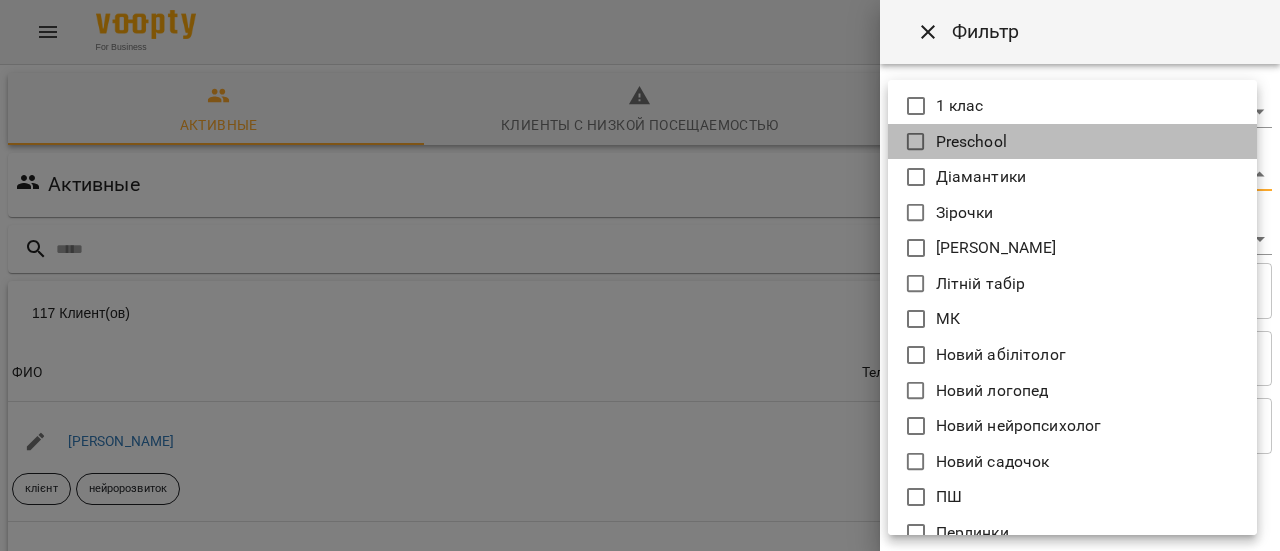 click on "Preschool" at bounding box center (1072, 142) 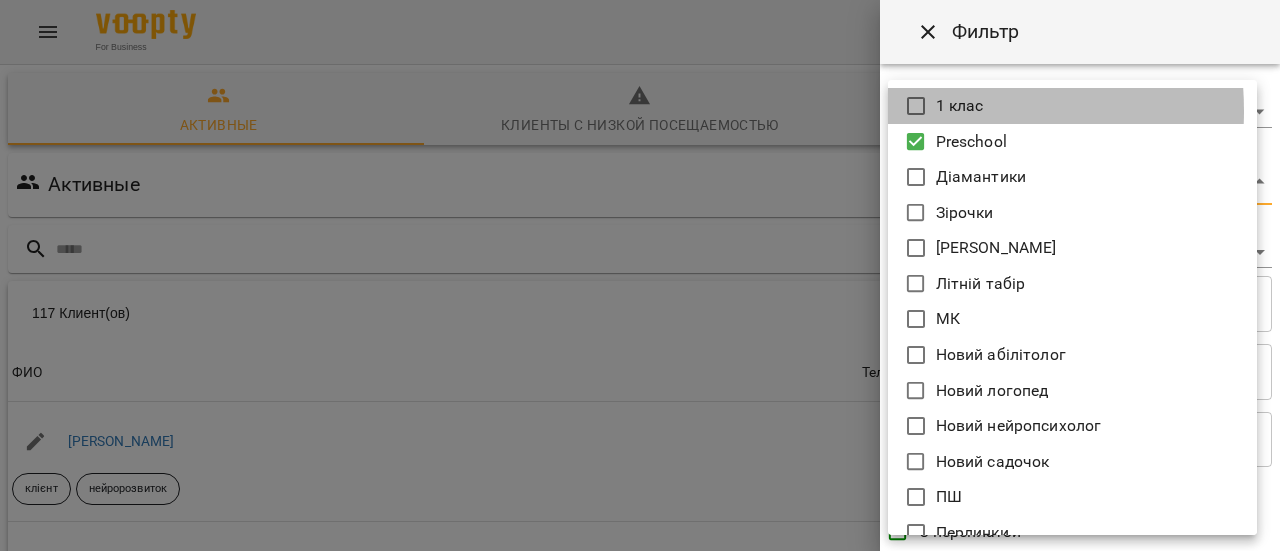click 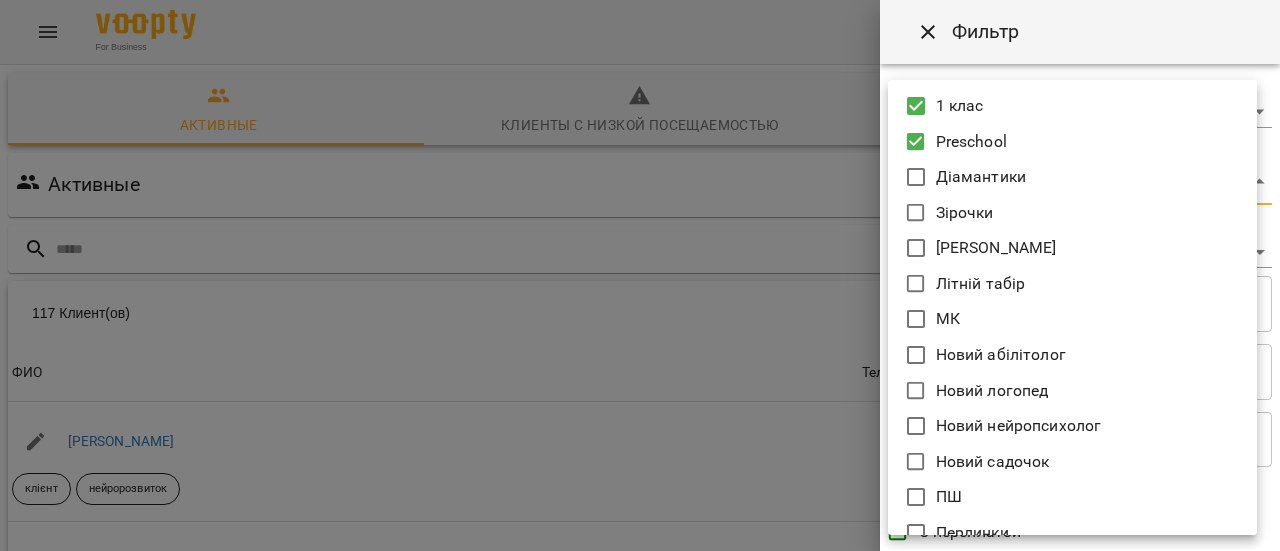 click at bounding box center (640, 275) 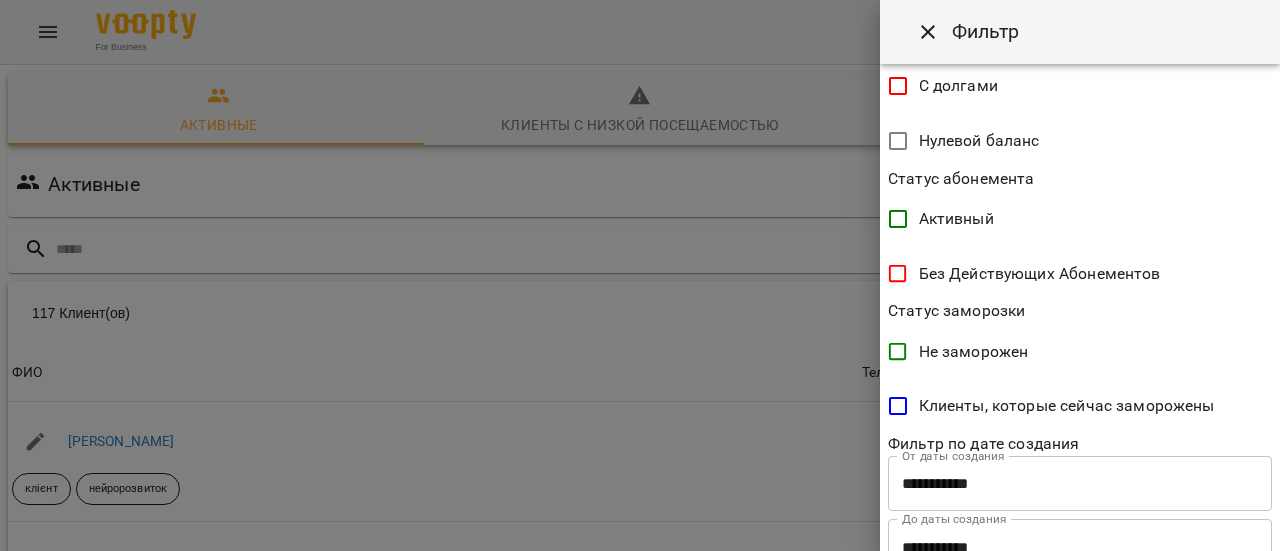 scroll, scrollTop: 575, scrollLeft: 0, axis: vertical 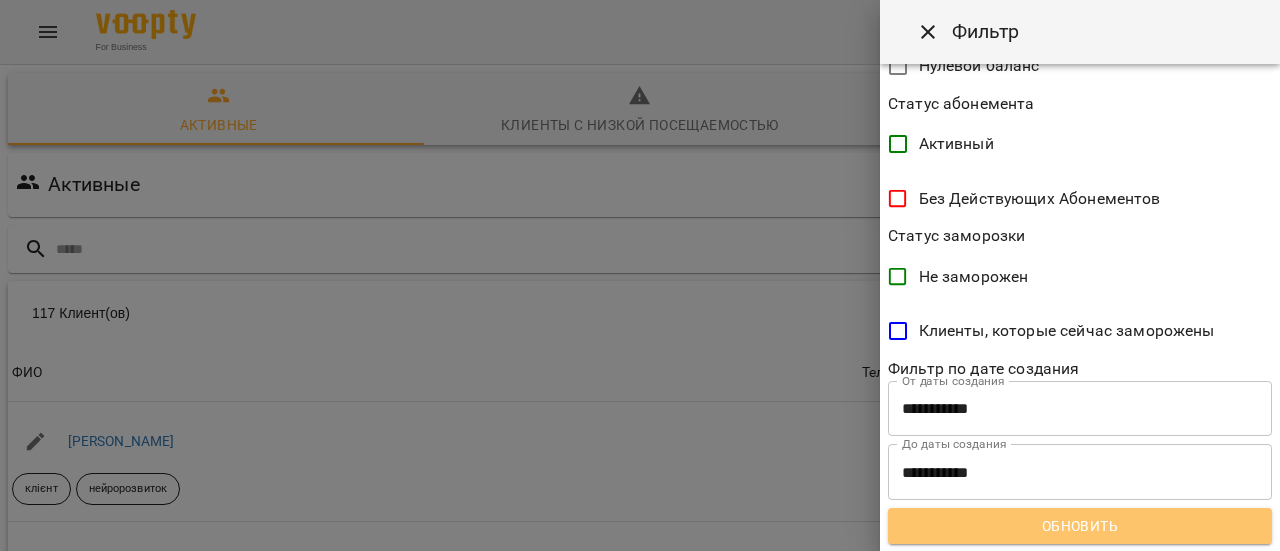 click on "Обновить" at bounding box center [1080, 526] 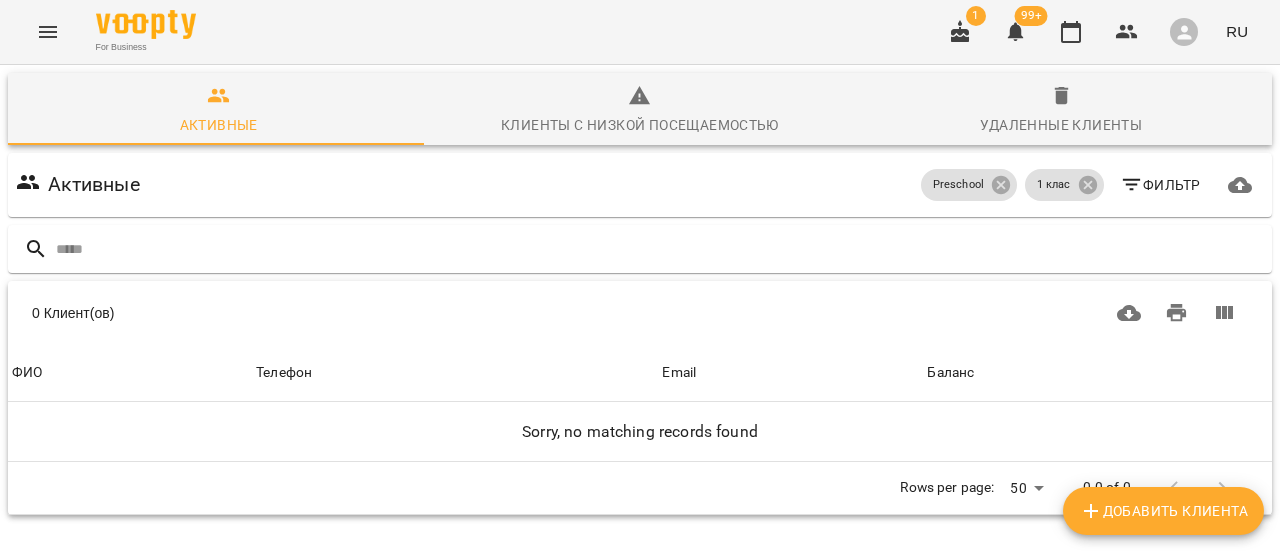 scroll, scrollTop: 0, scrollLeft: 0, axis: both 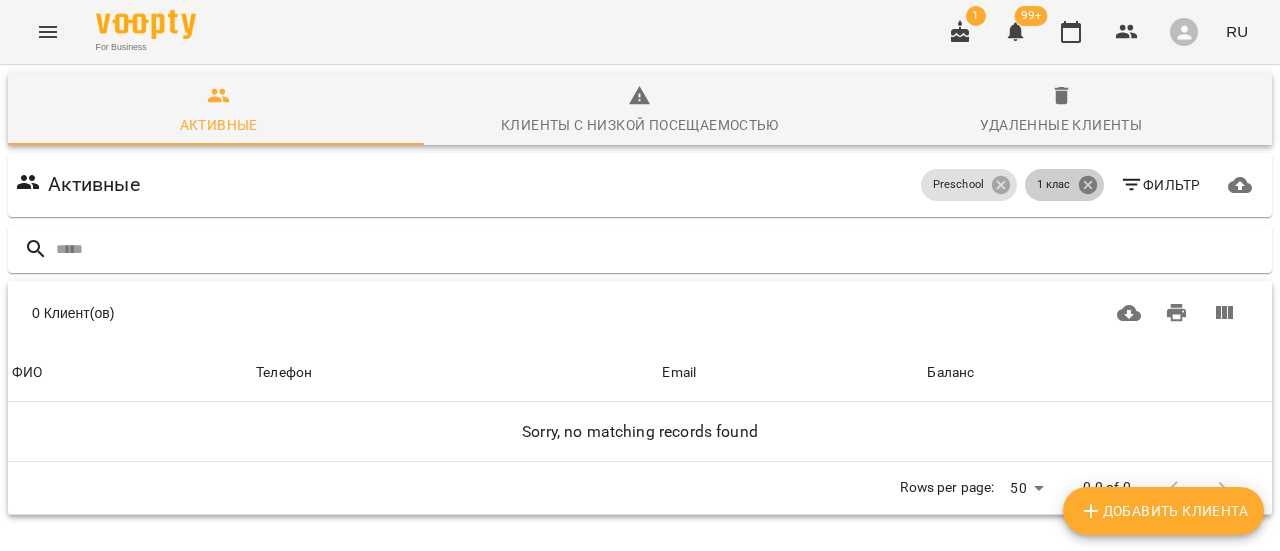 click 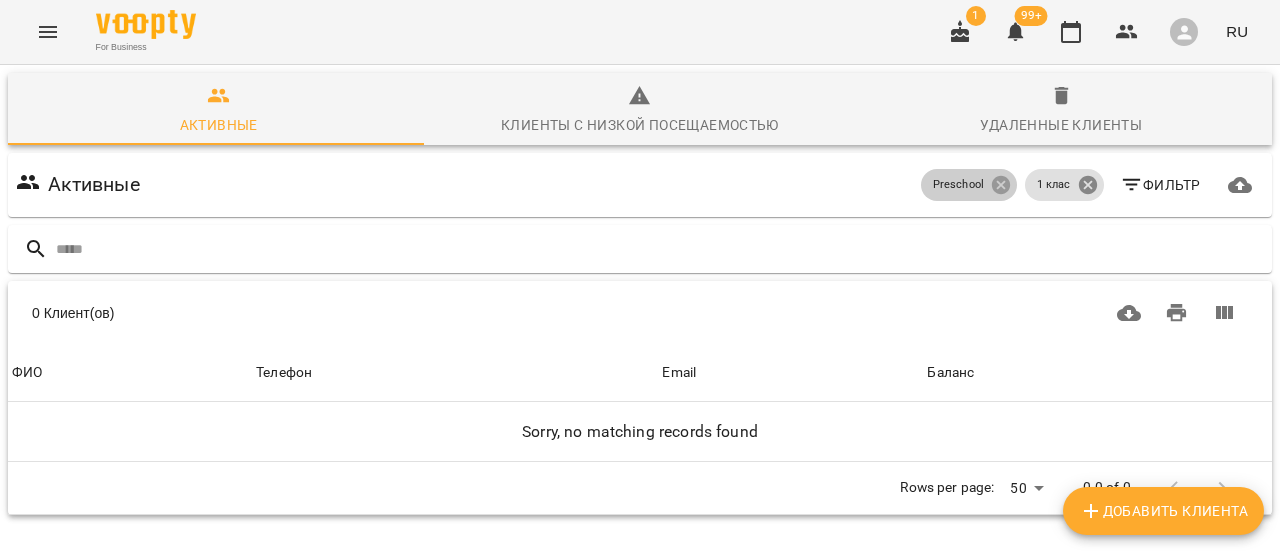 click 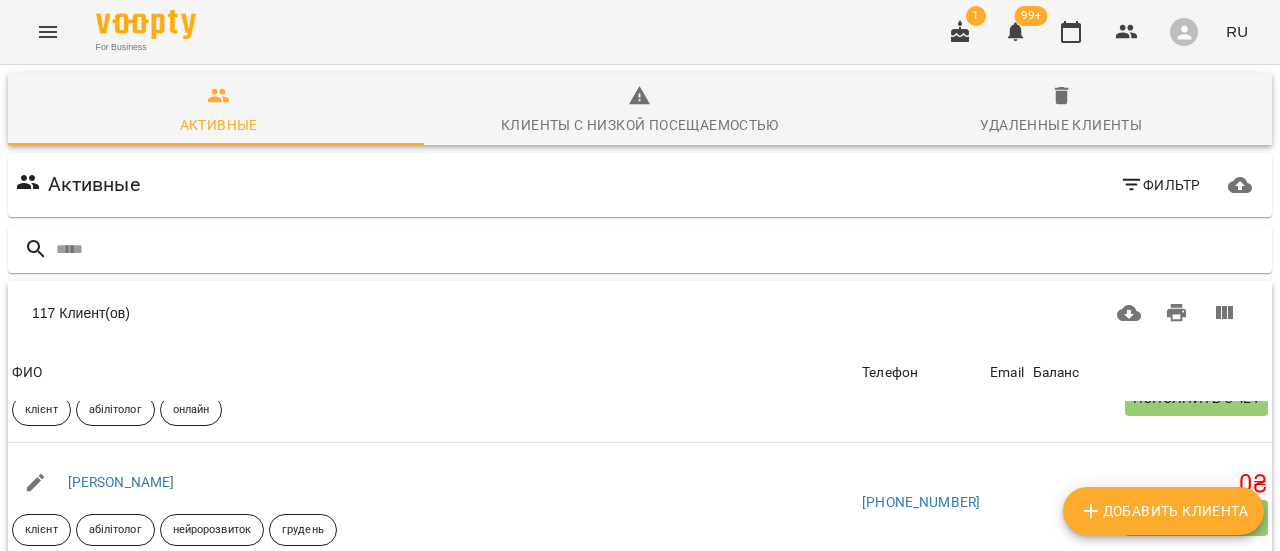 scroll, scrollTop: 0, scrollLeft: 0, axis: both 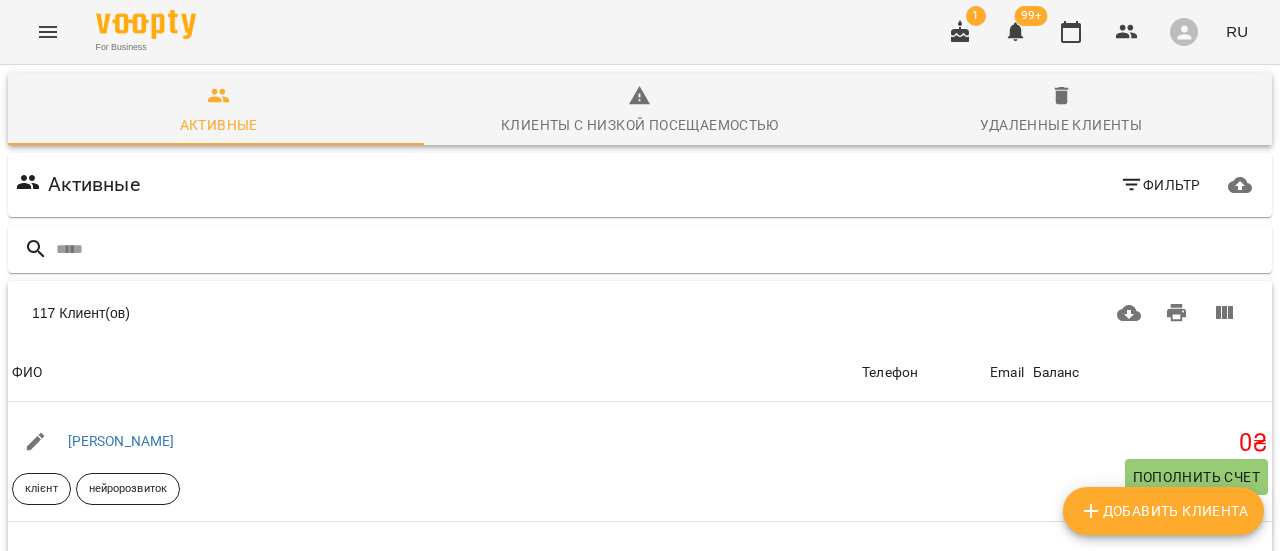 click on "Фильтр" at bounding box center (1160, 185) 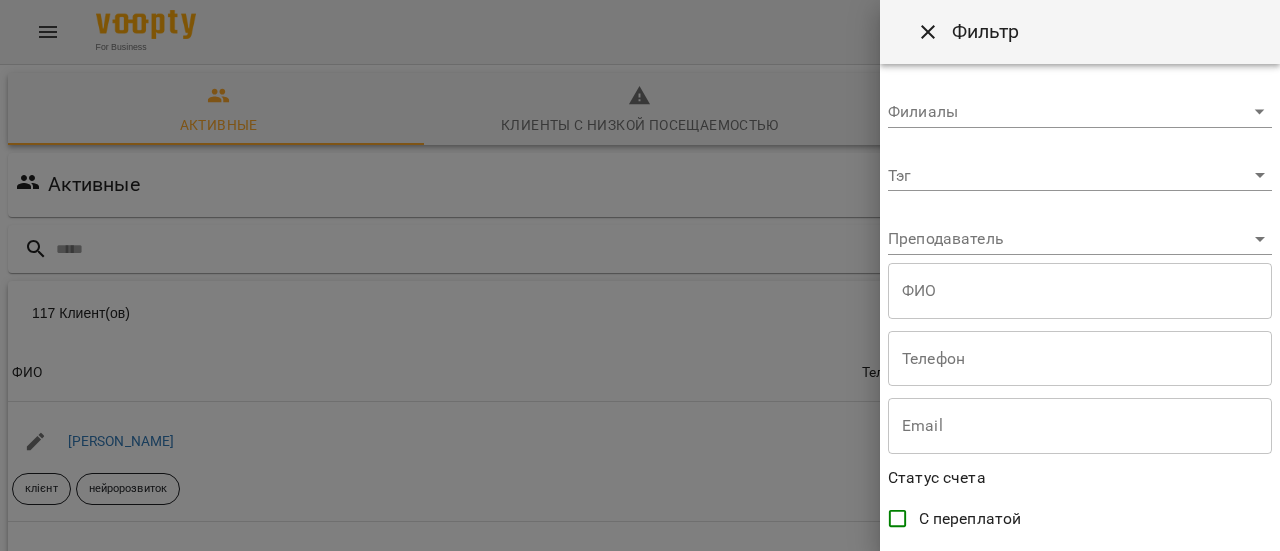 click on "For Business 1 99+ RU Активные Клиенты с низкой посещаемостью Удаленные клиенты   Активные Фильтр 117   Клиент(ов) 117   Клиент(ов) ФИО Телефон Email Баланс ФИО [PERSON_NAME] клієнт нейророзвиток Телефон Email Баланс 0 ₴ Пополнить счет ФИО Крівенко Ліза клієнт абілітолог онлайн Телефон [PHONE_NUMBER] Email Баланс 0 ₴ Пополнить счет [PERSON_NAME] клієнт абілітолог нейророзвиток грудень Телефон [PHONE_NUMBER] Email Баланс 0 ₴ Пополнить счет ФИО [PERSON_NAME] клієнт нейророзвиток графомоторика логоритміка логопед лфк казкотерапія Телефон [PHONE_NUMBER] Email 0 ₴ 0" at bounding box center [640, 522] 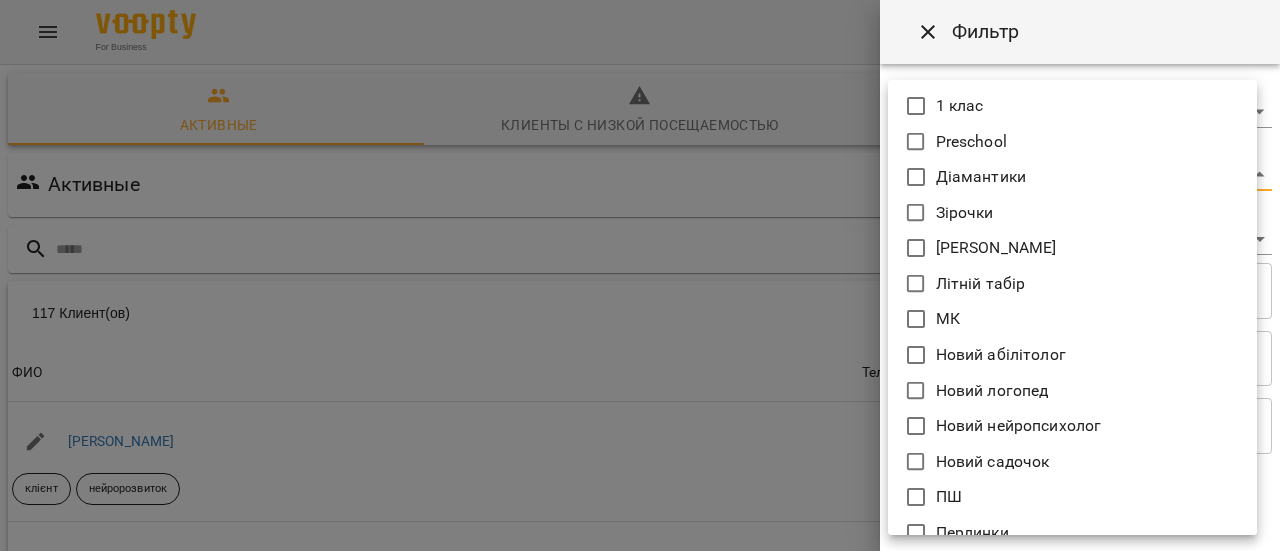 click at bounding box center [640, 275] 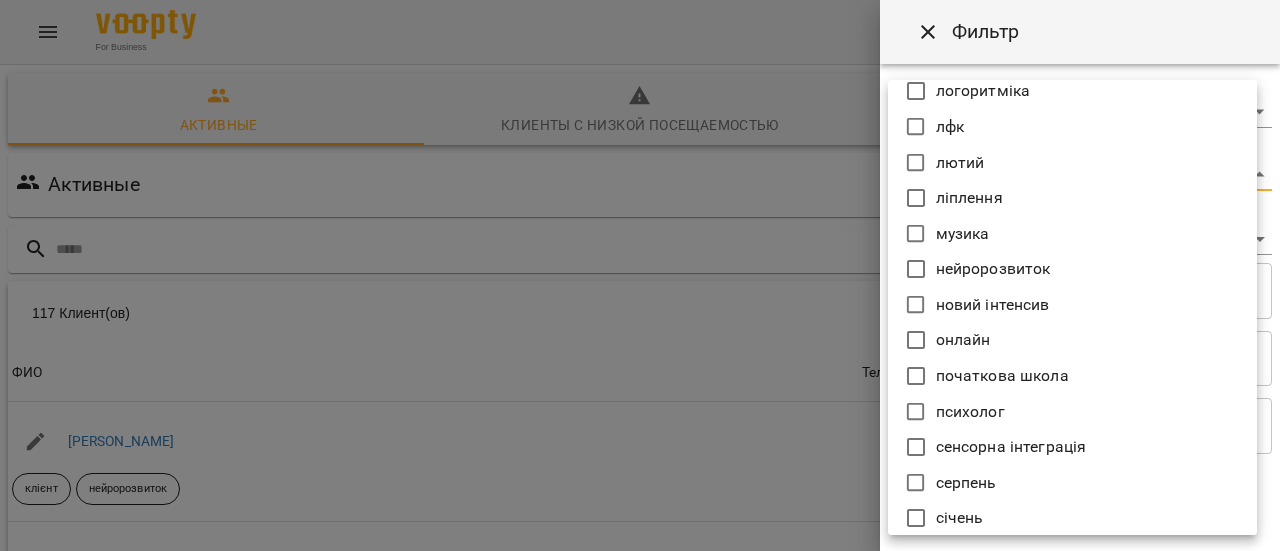 scroll, scrollTop: 1100, scrollLeft: 0, axis: vertical 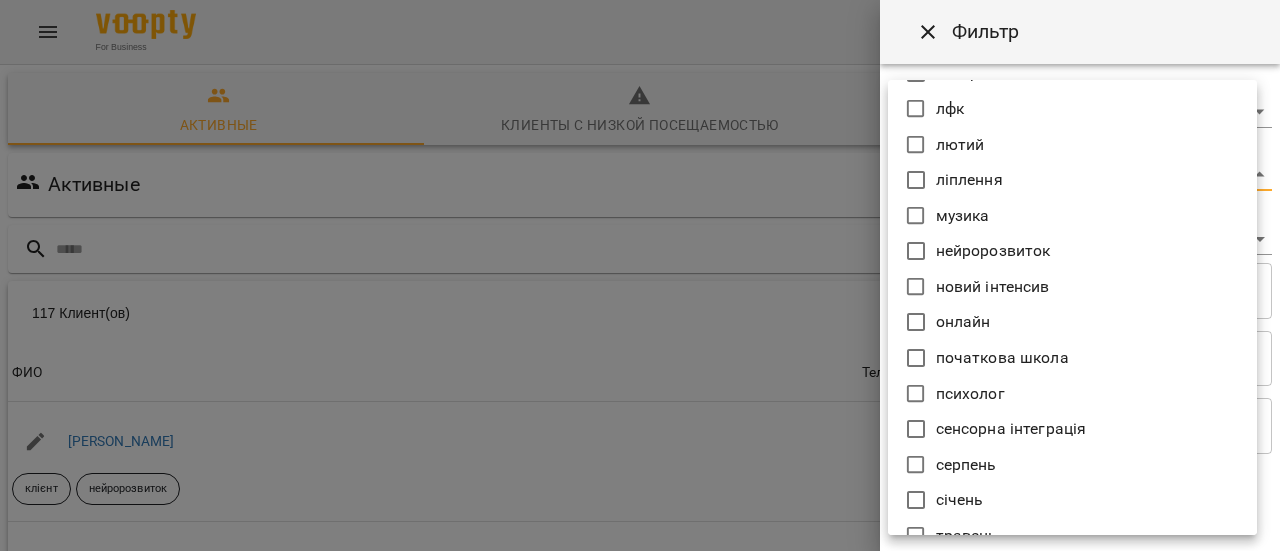 click on "початкова школа" at bounding box center [1072, 358] 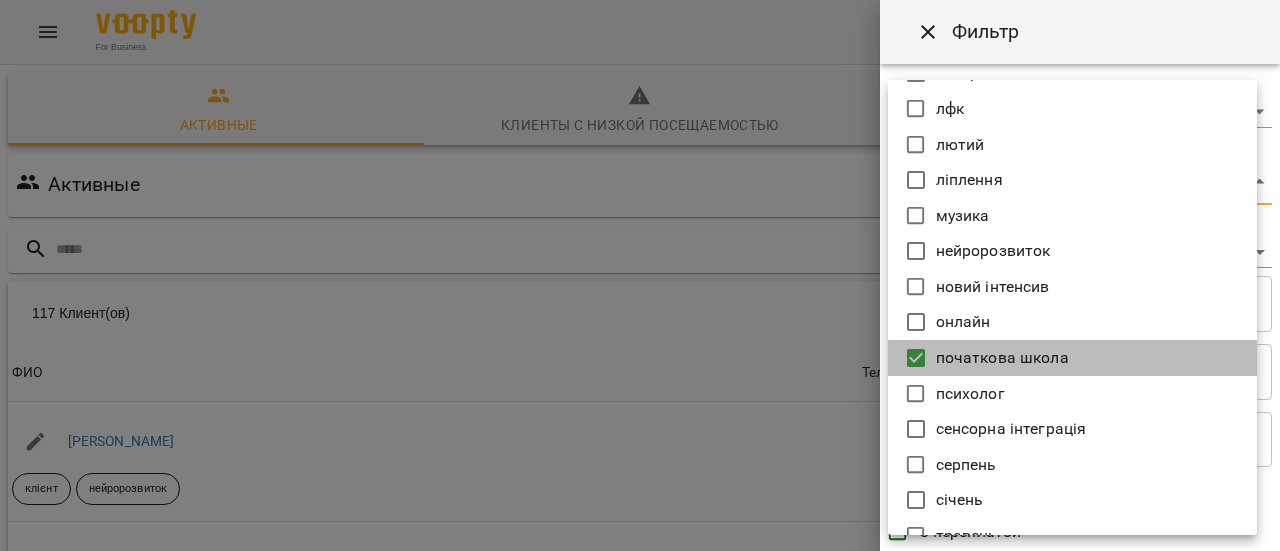 click on "початкова школа" at bounding box center [1072, 358] 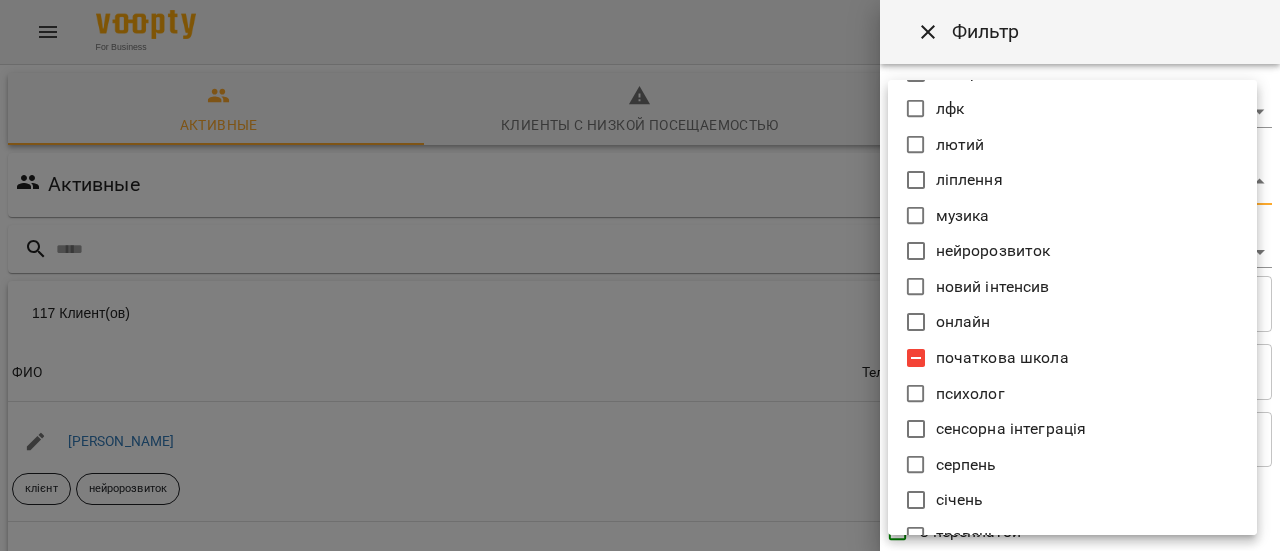 click on "початкова школа" at bounding box center (1072, 358) 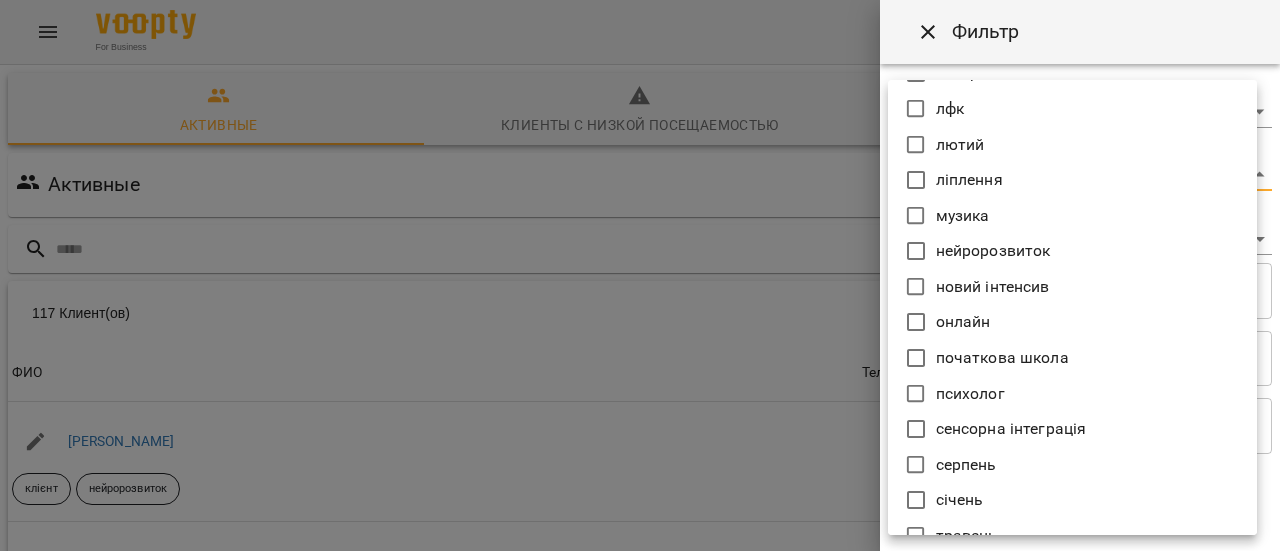 click on "початкова школа" at bounding box center [1072, 358] 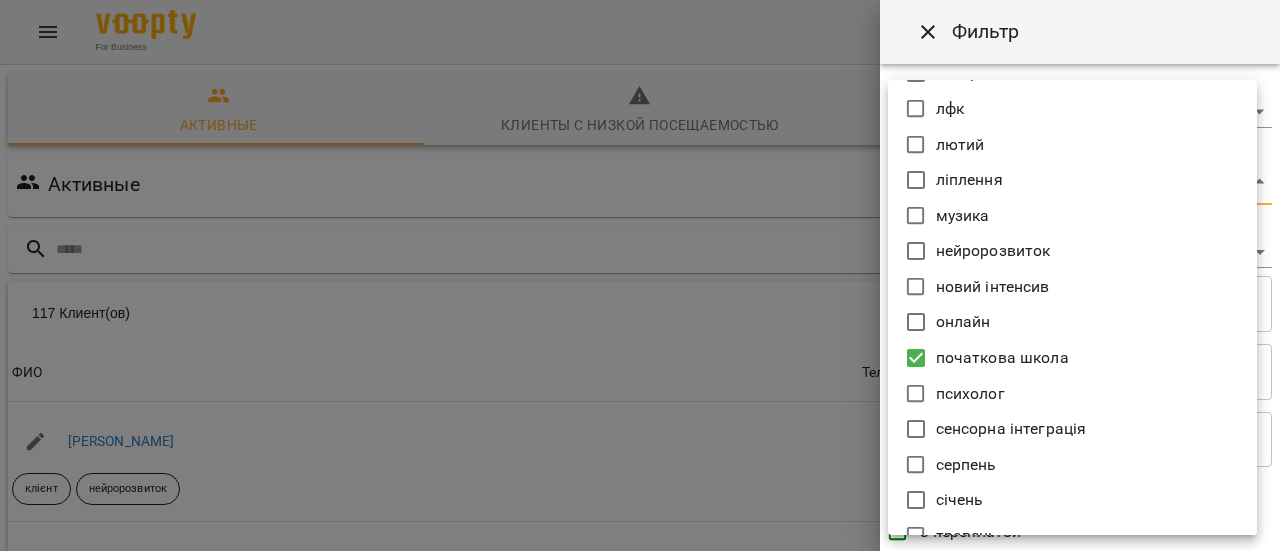 click at bounding box center [640, 275] 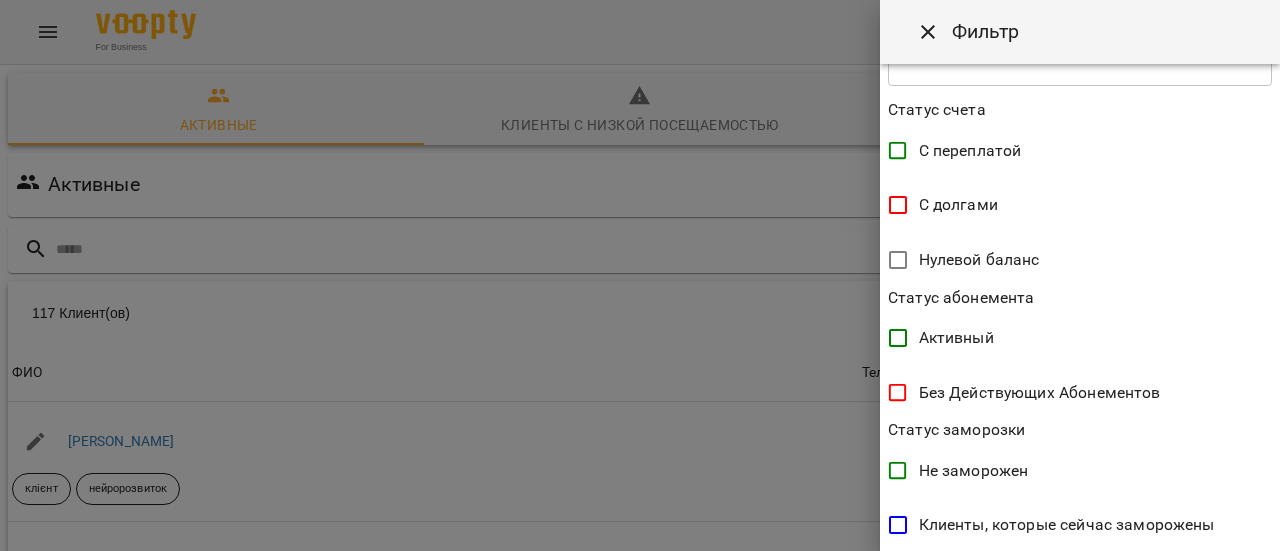 scroll, scrollTop: 575, scrollLeft: 0, axis: vertical 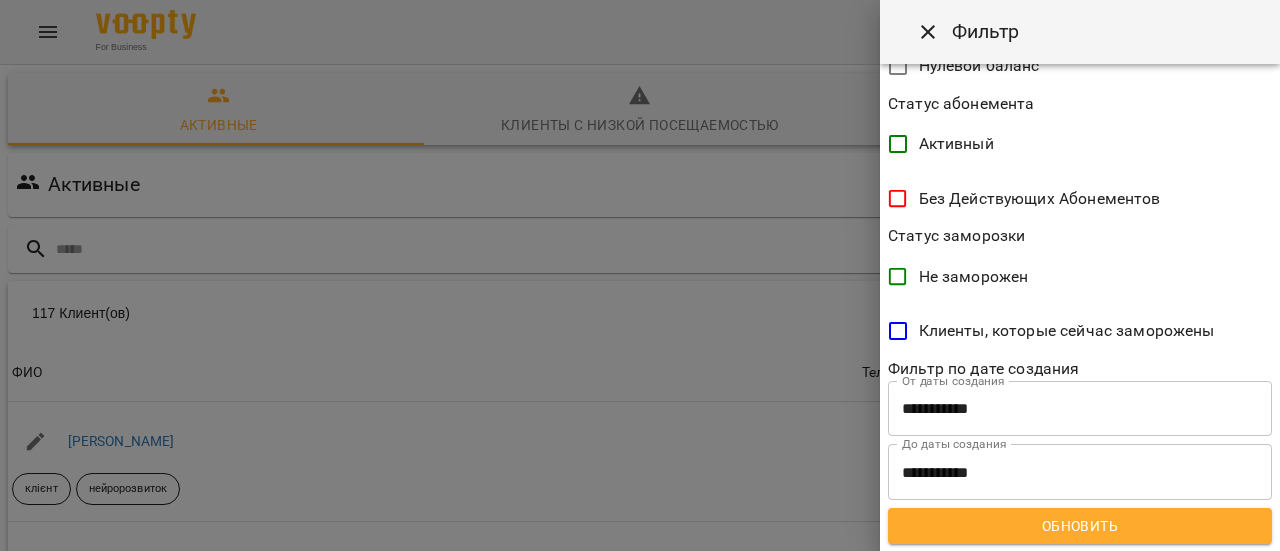 click on "Обновить" at bounding box center (1080, 526) 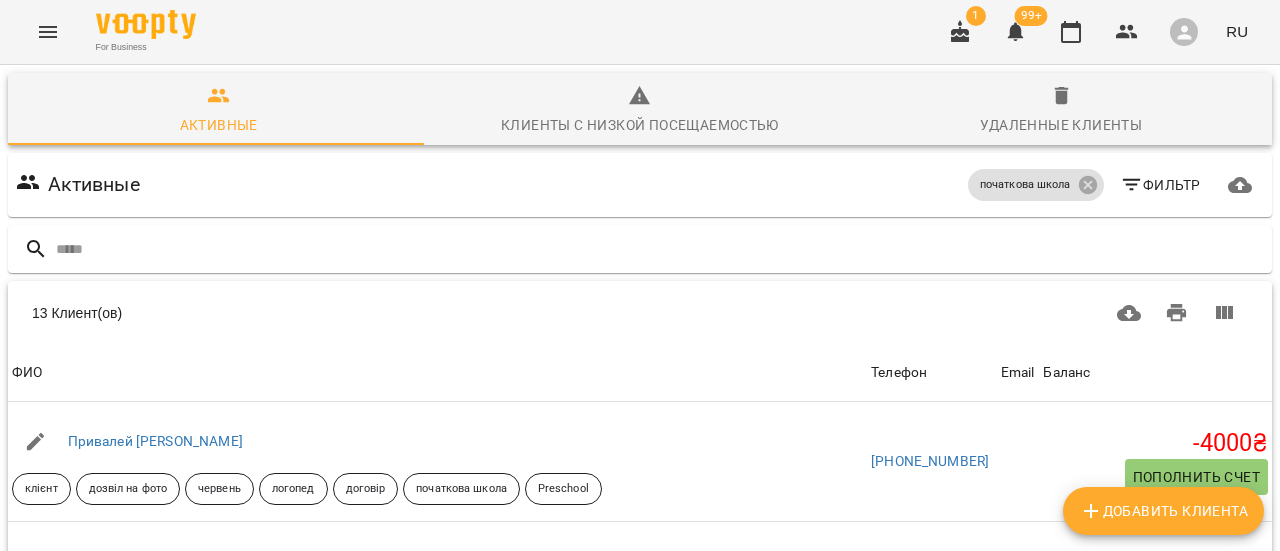 scroll, scrollTop: 100, scrollLeft: 0, axis: vertical 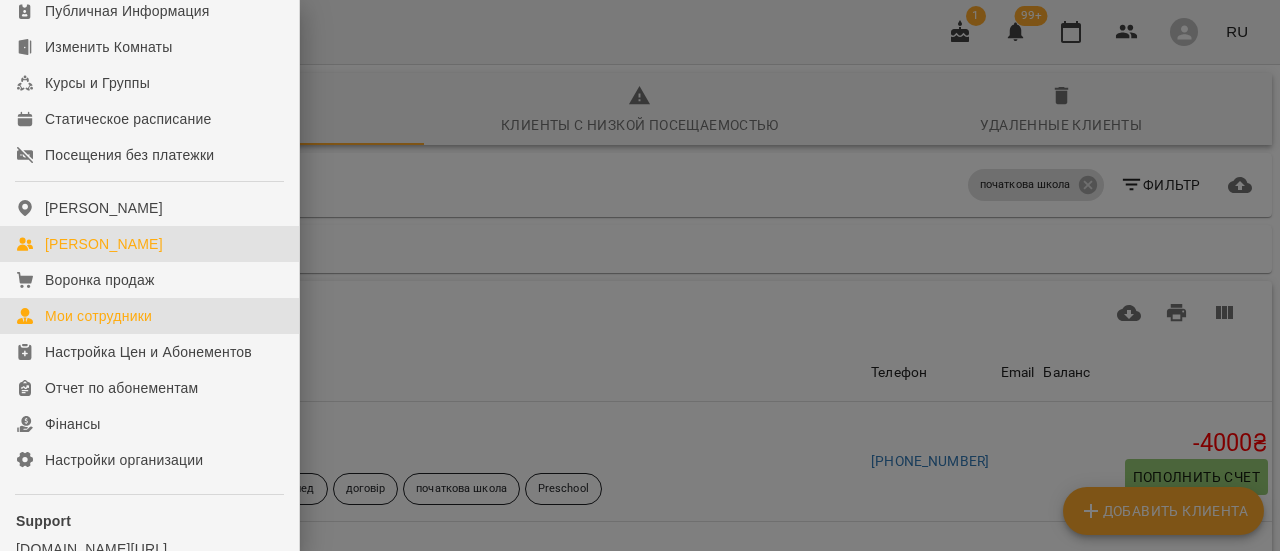click on "Мои сотрудники" at bounding box center (98, 316) 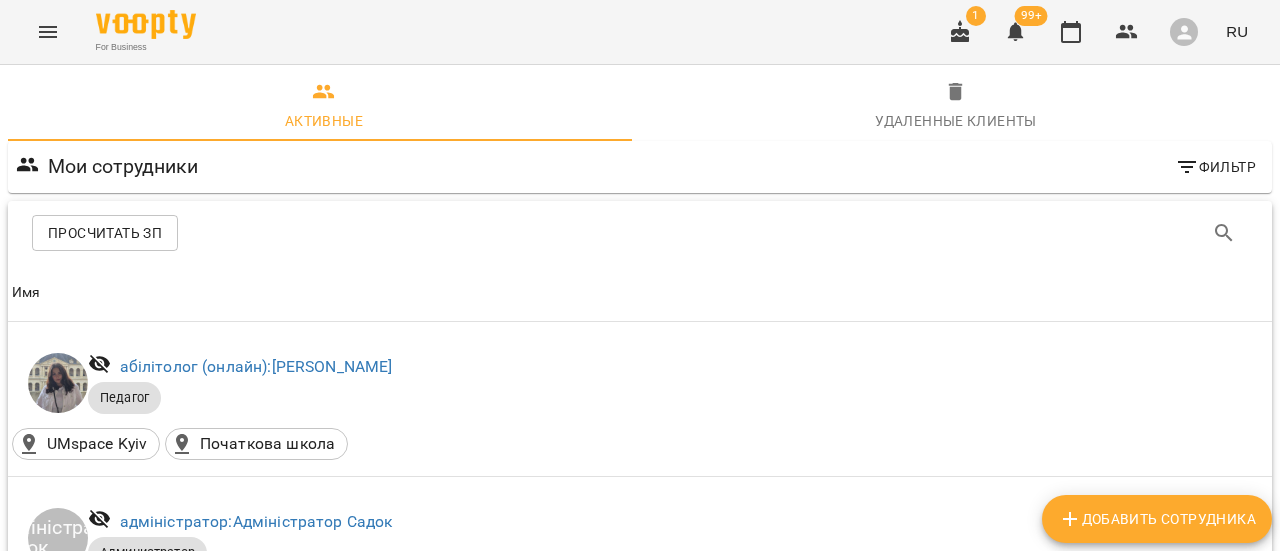 scroll, scrollTop: 2500, scrollLeft: 0, axis: vertical 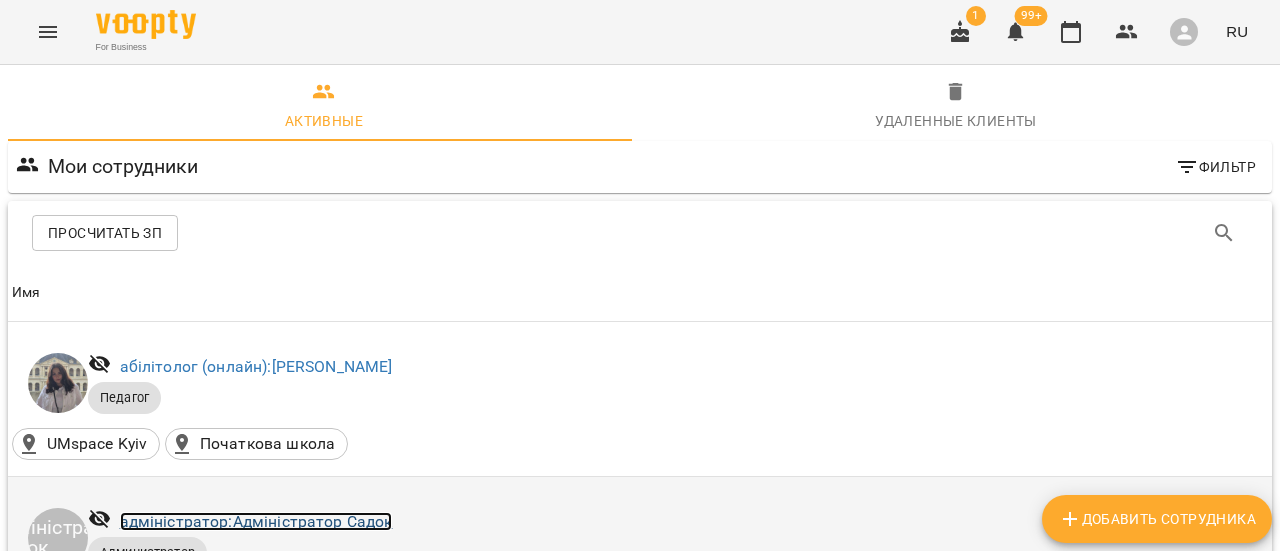 click on "адміністратор:  Адміністратор Садок" at bounding box center (256, 521) 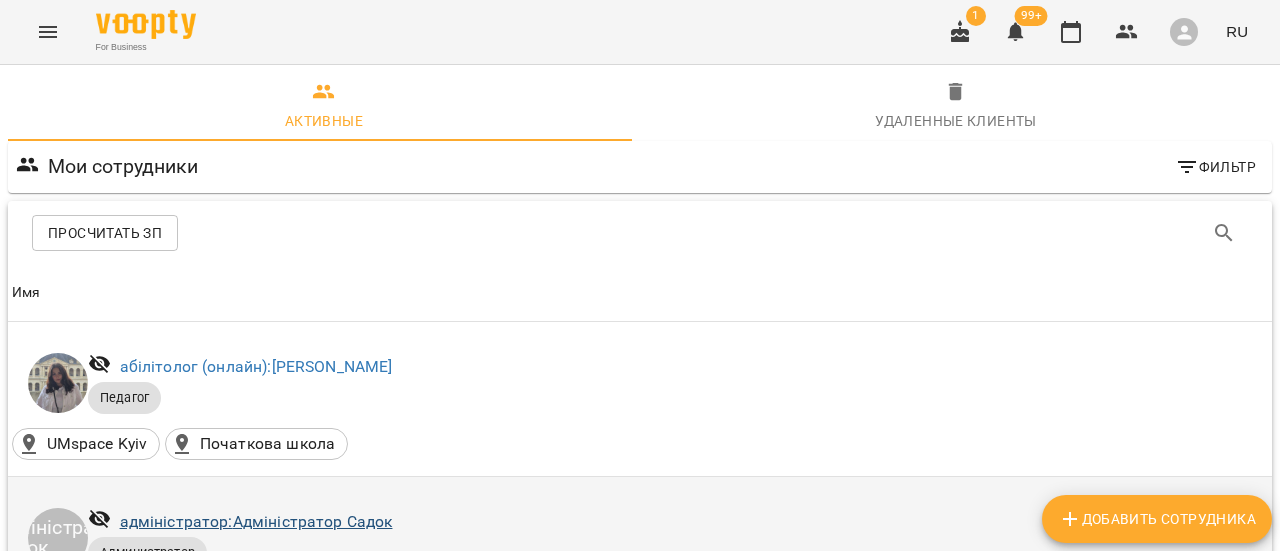 click on "Активные Удаленные клиенты Мои сотрудники [PERSON_NAME] сотрудника Просчитать ЗП Просчитать ЗП Имя Имя абілітолог (онлайн):  Аджимулаєва [PERSON_NAME] UMspace Kyiv Початкова школа  Имя Адміністратор Садок адміністратор:  Адміністратор Садок Администратор UMspace Kyiv Початкова школа  Имя Адміністратор Школа адміністратор:  Адміністратор Школа Администратор UMspace Kyiv Початкова школа  Имя [PERSON_NAME] менеджер з оплат, КД3:  [PERSON_NAME] Администратор UMspace Kyiv Початкова школа  Имя [PERSON_NAME] вчитель школи:  [PERSON_NAME] Початкова школа  Имя" at bounding box center [640, 2201] 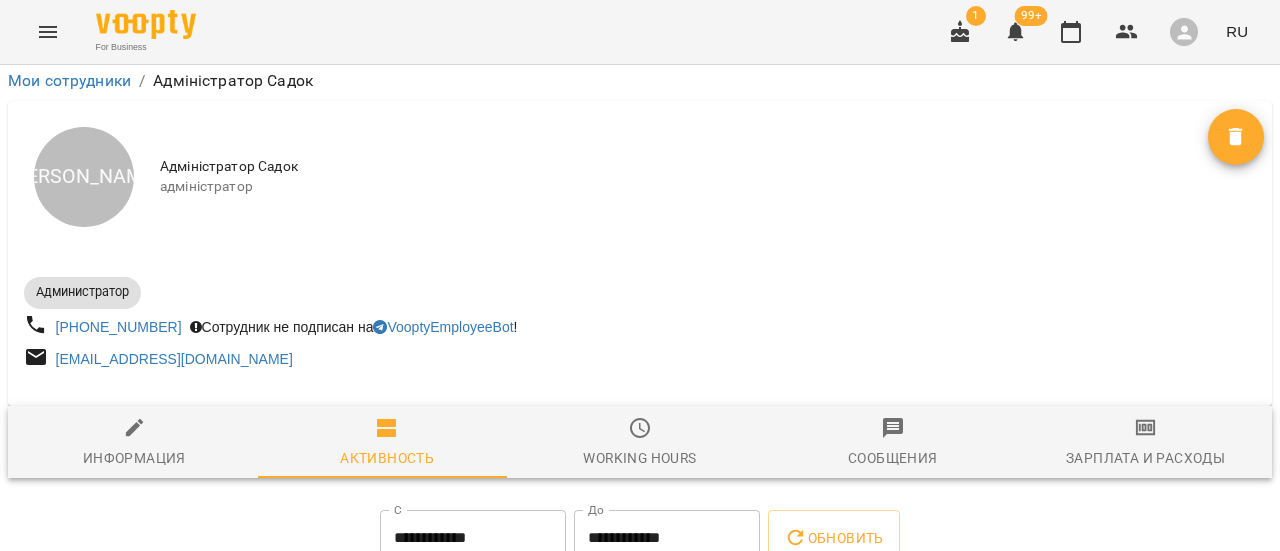 scroll, scrollTop: 0, scrollLeft: 0, axis: both 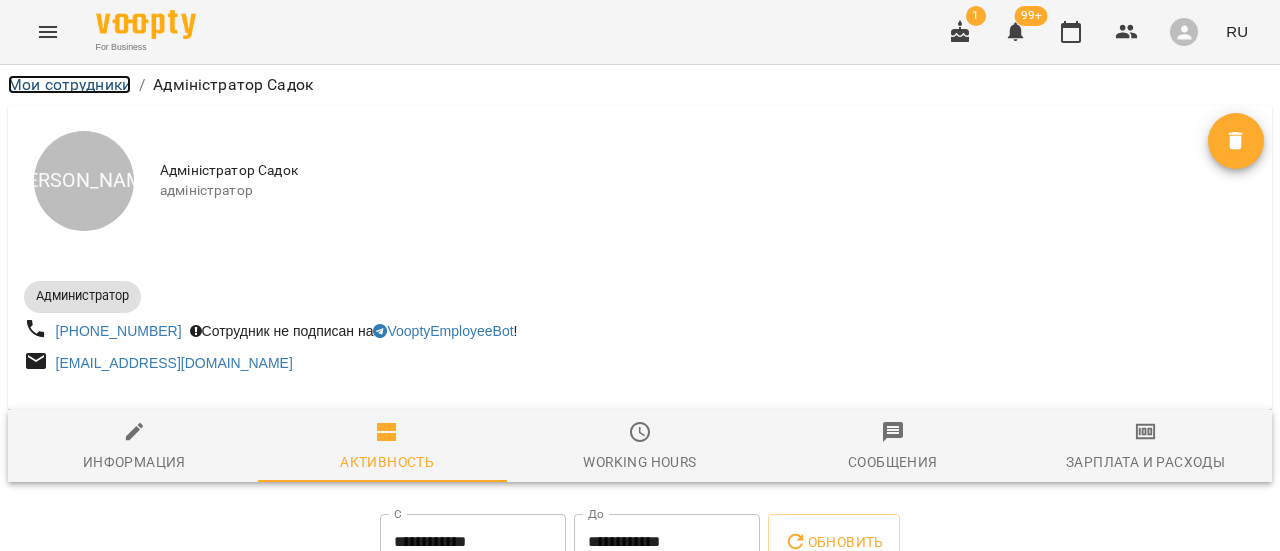 click on "Мои сотрудники" at bounding box center [69, 84] 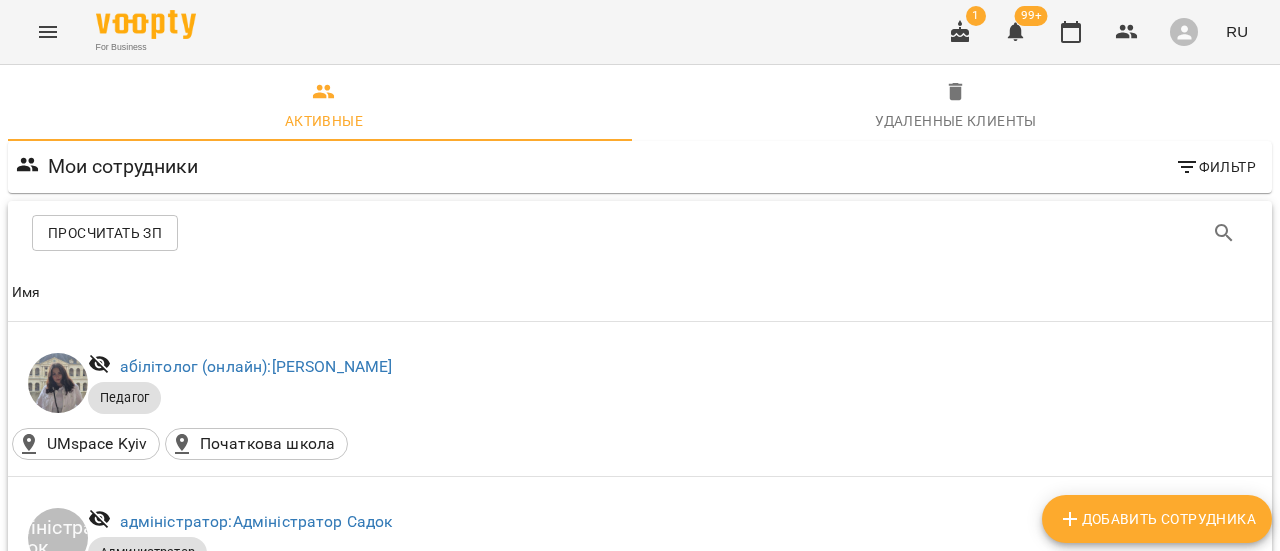 scroll, scrollTop: 300, scrollLeft: 0, axis: vertical 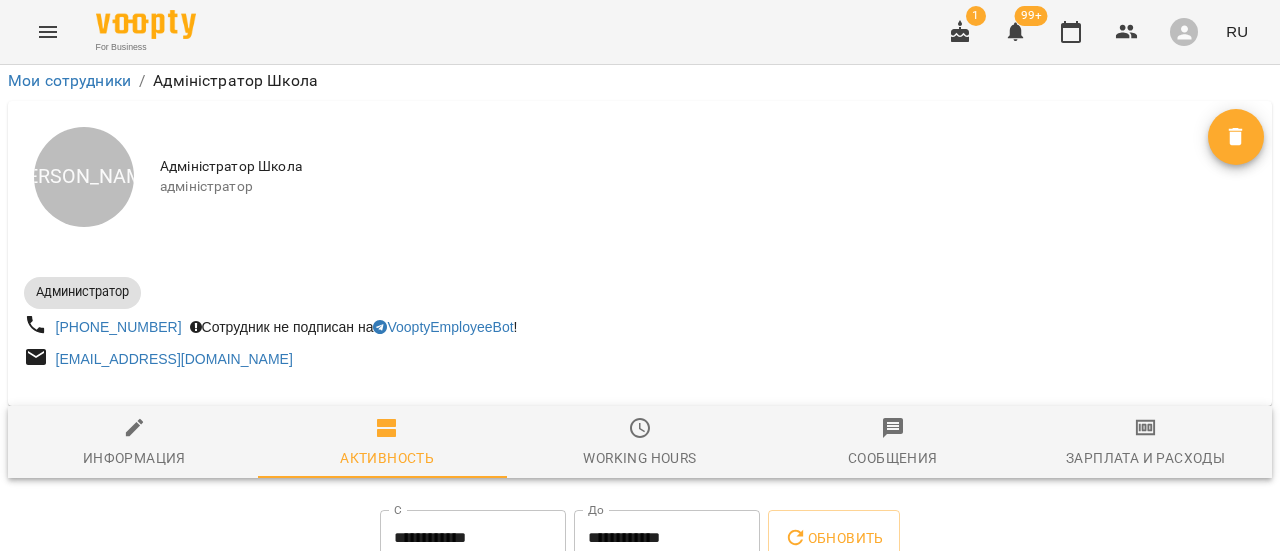 click on "Working hours" at bounding box center (639, 458) 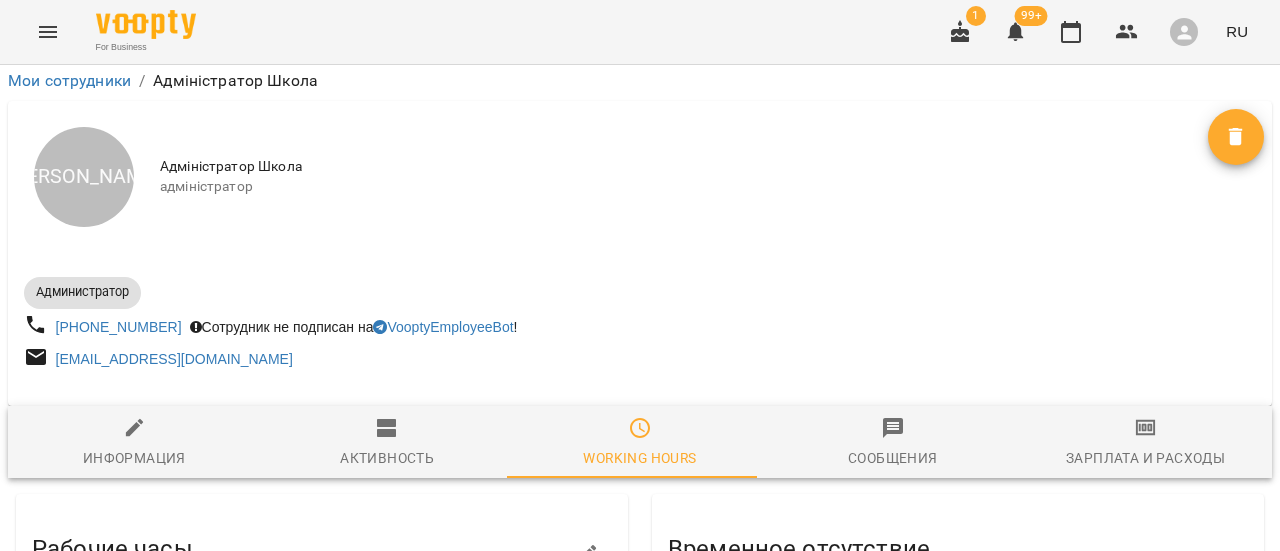 scroll, scrollTop: 0, scrollLeft: 0, axis: both 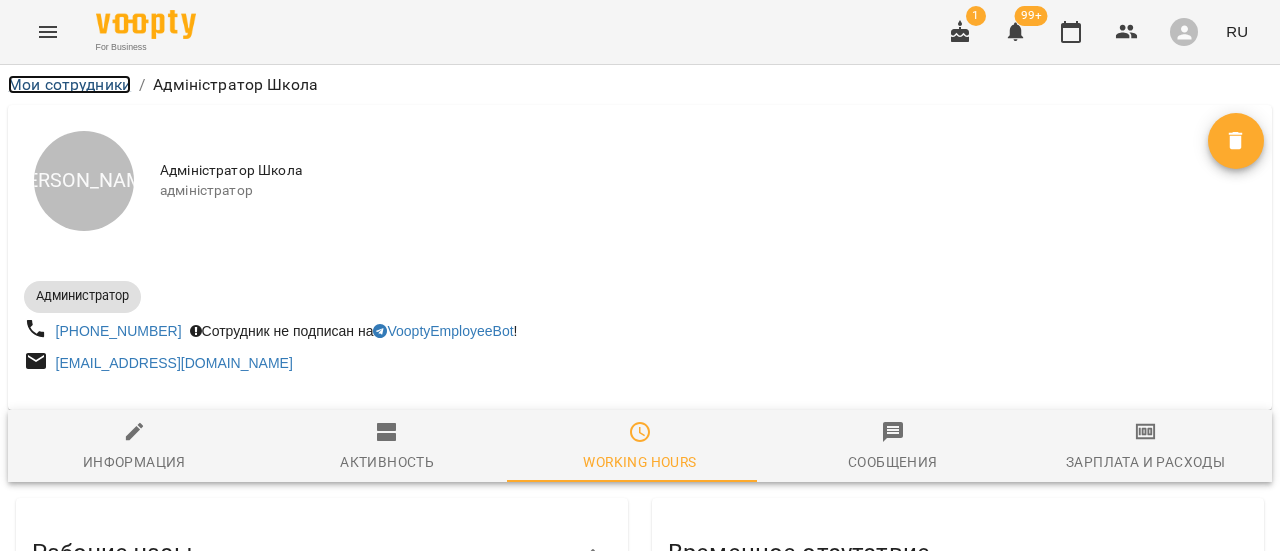 click on "Мои сотрудники" at bounding box center [69, 84] 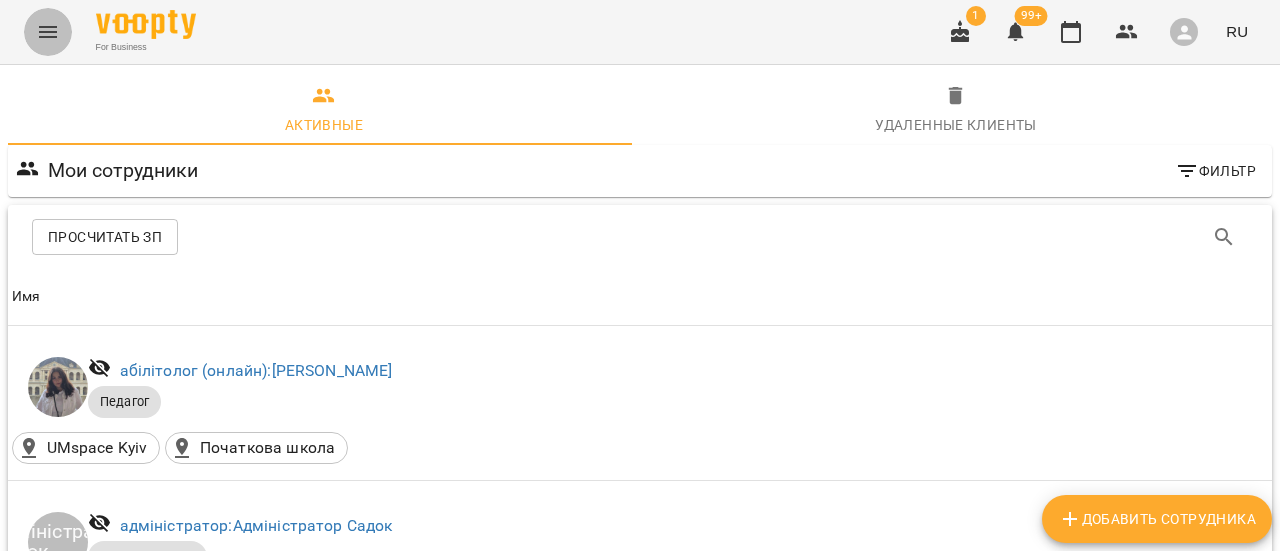 click 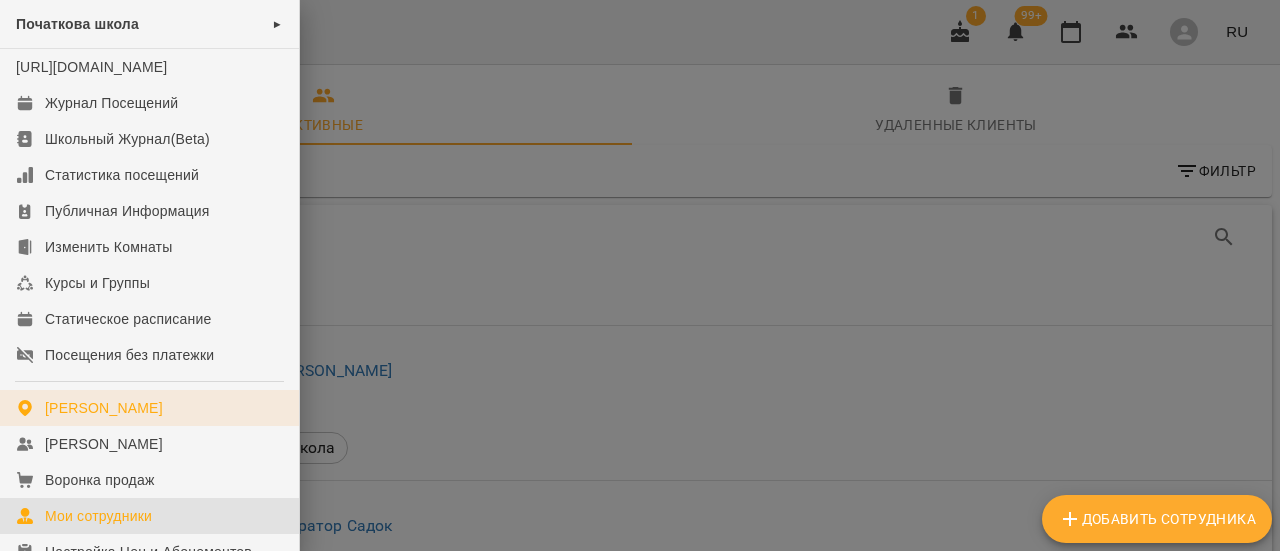 scroll, scrollTop: 100, scrollLeft: 0, axis: vertical 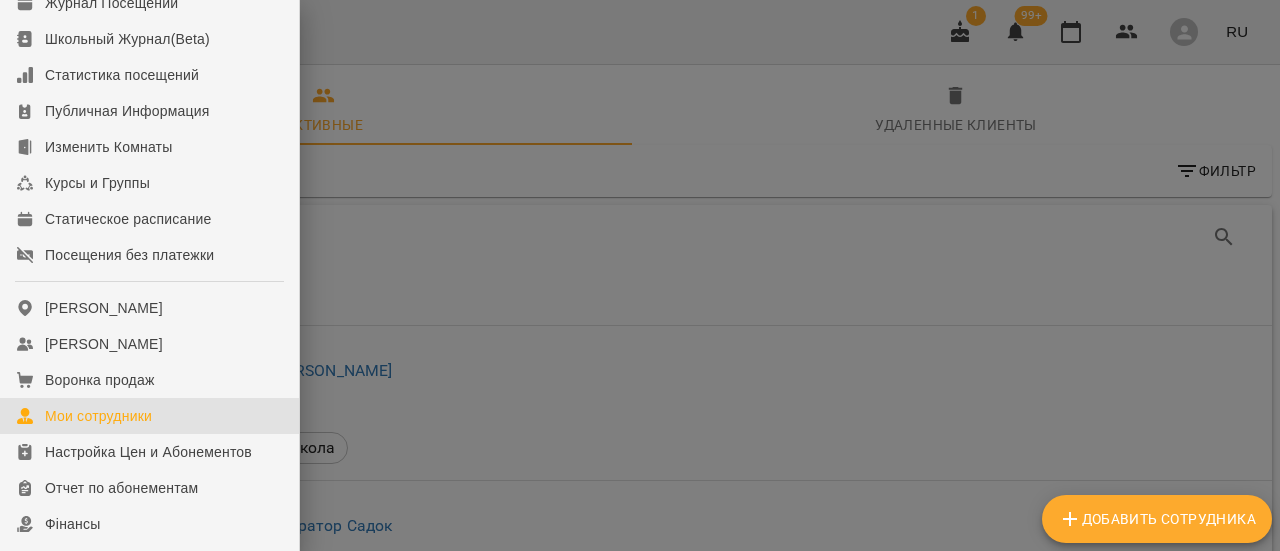 click on "Мои сотрудники" at bounding box center [98, 416] 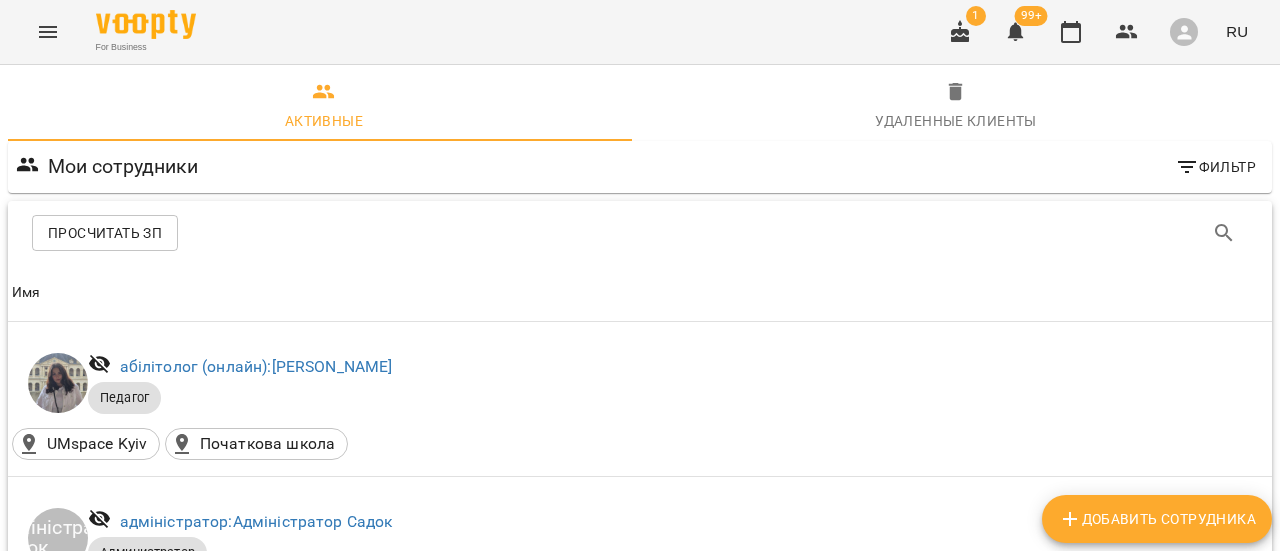 scroll, scrollTop: 400, scrollLeft: 0, axis: vertical 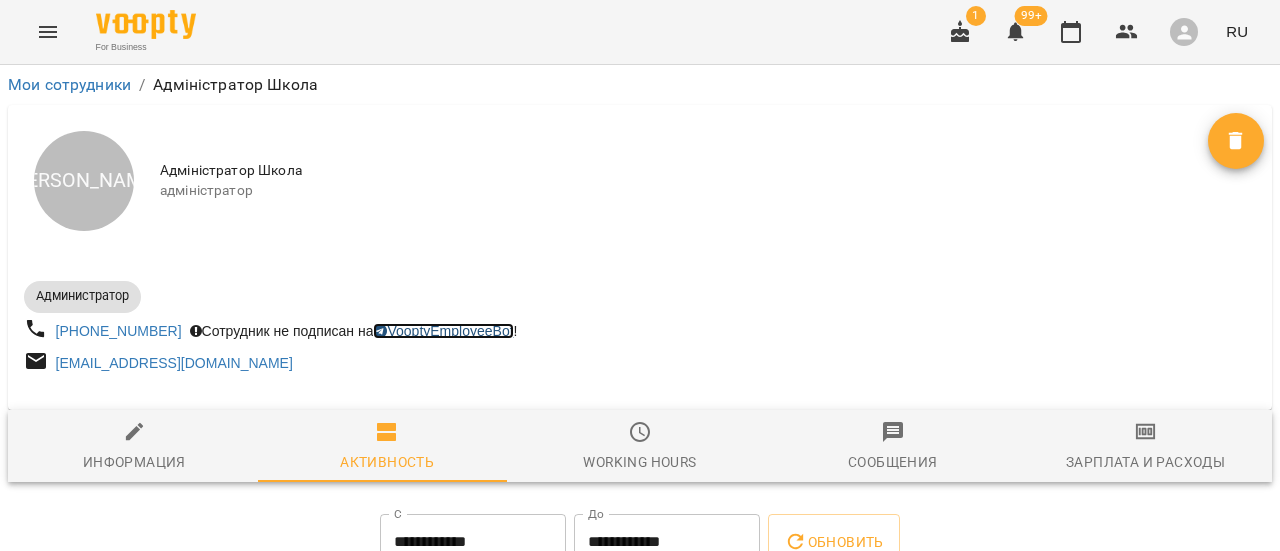 click on "VooptyEmployeeBot" at bounding box center (443, 331) 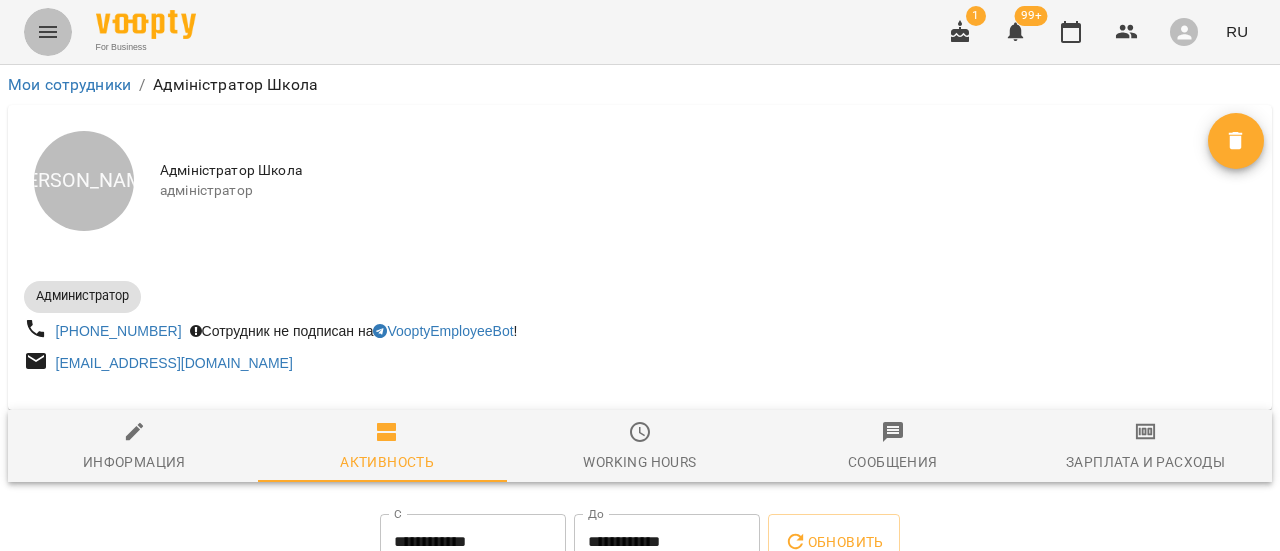 click 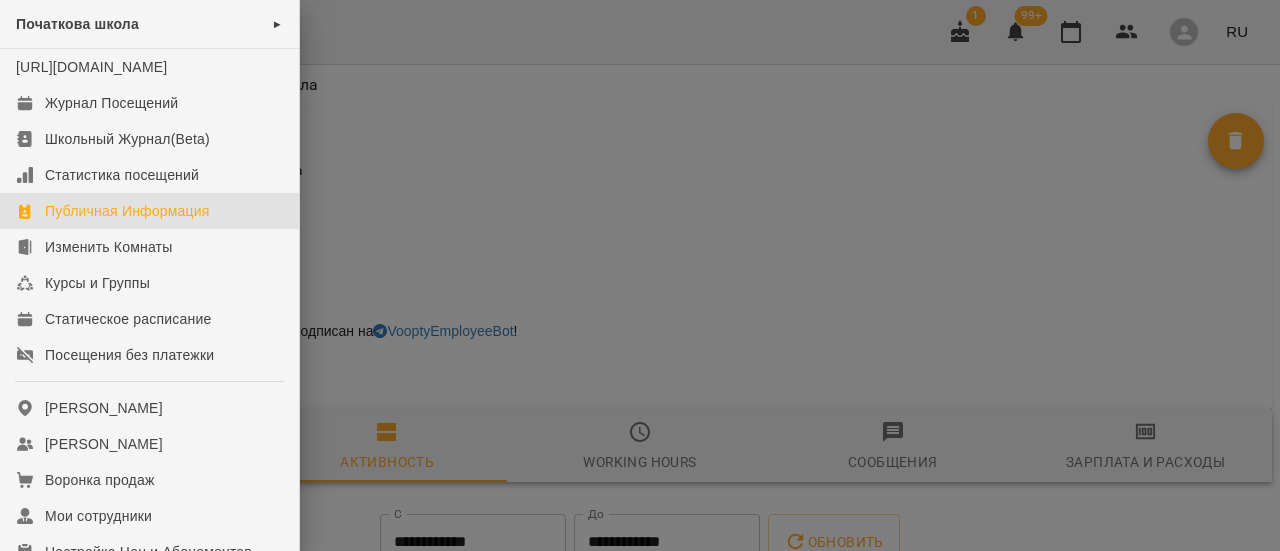 click on "Публичная Информация" at bounding box center (149, 211) 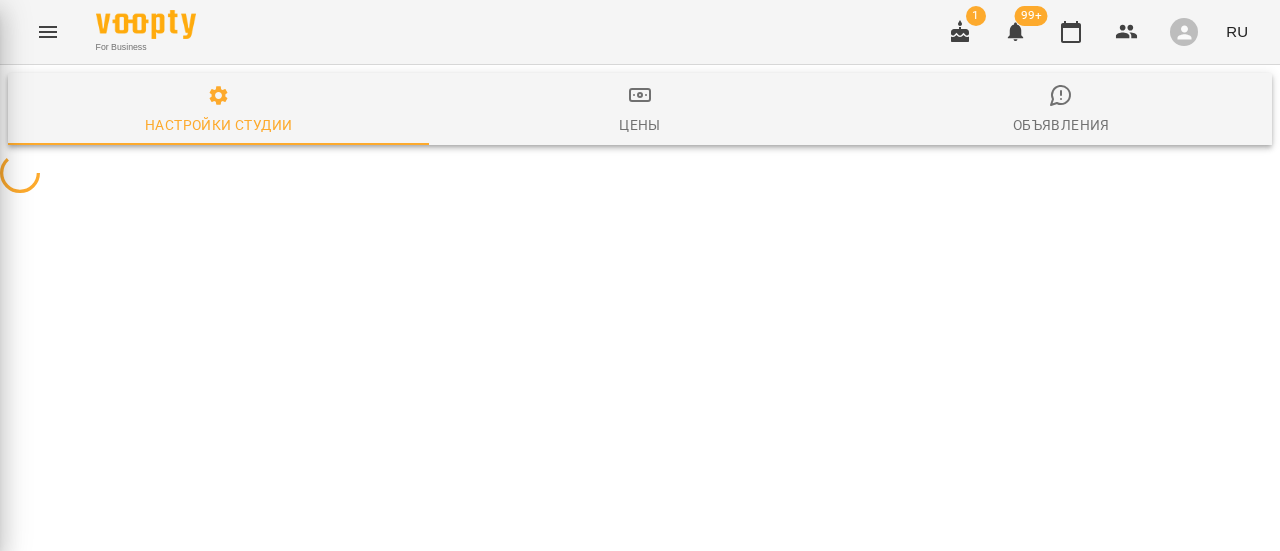 select on "**" 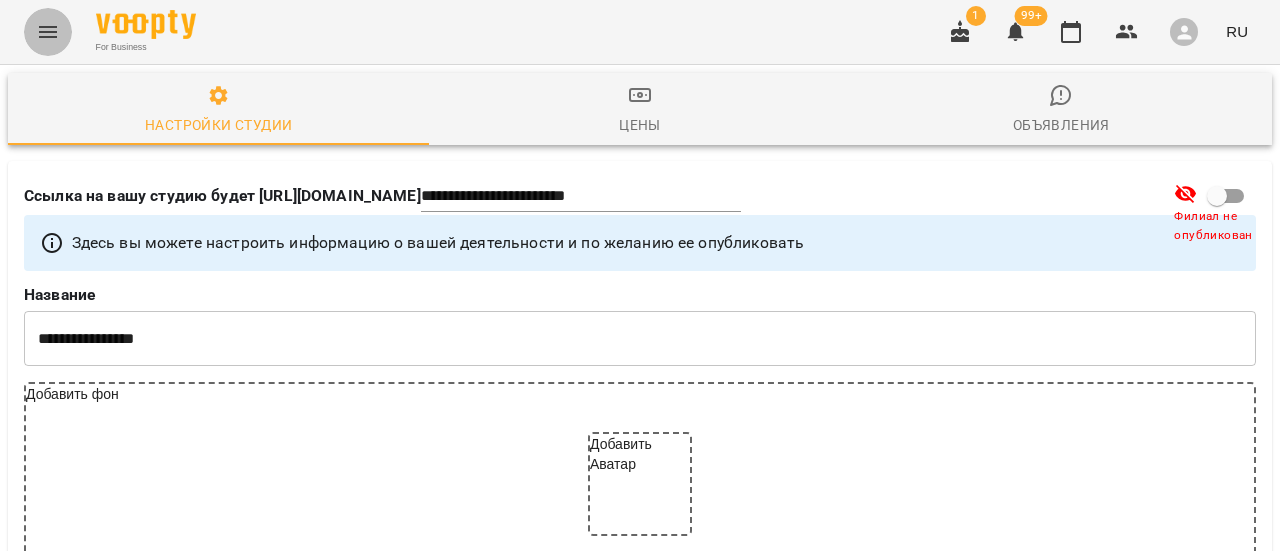 click 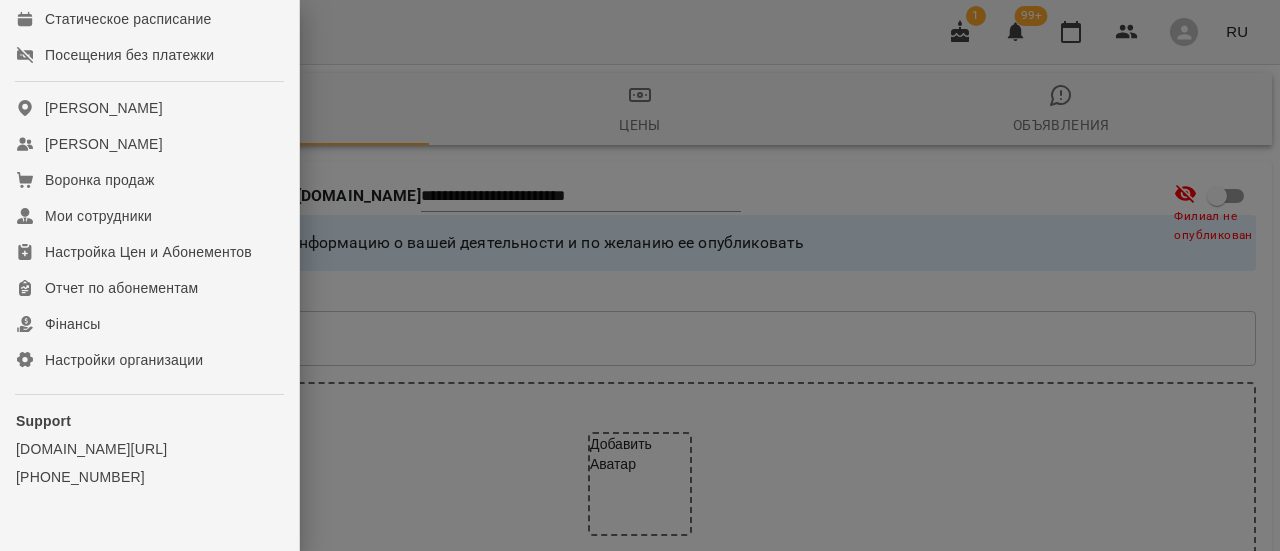 scroll, scrollTop: 352, scrollLeft: 0, axis: vertical 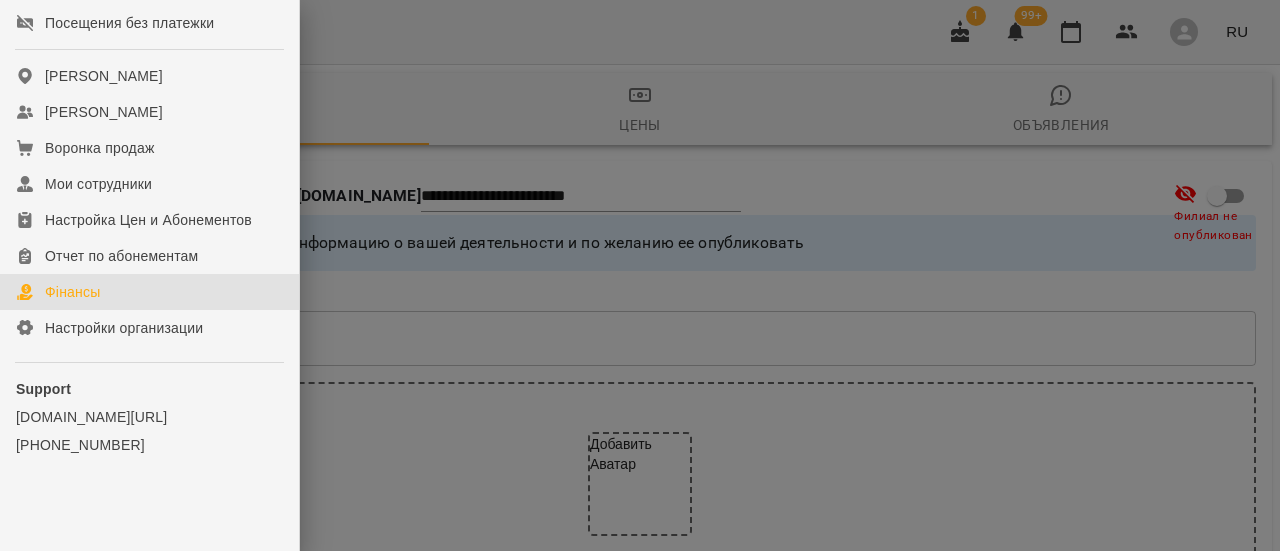 click on "Фінансы" at bounding box center [72, 292] 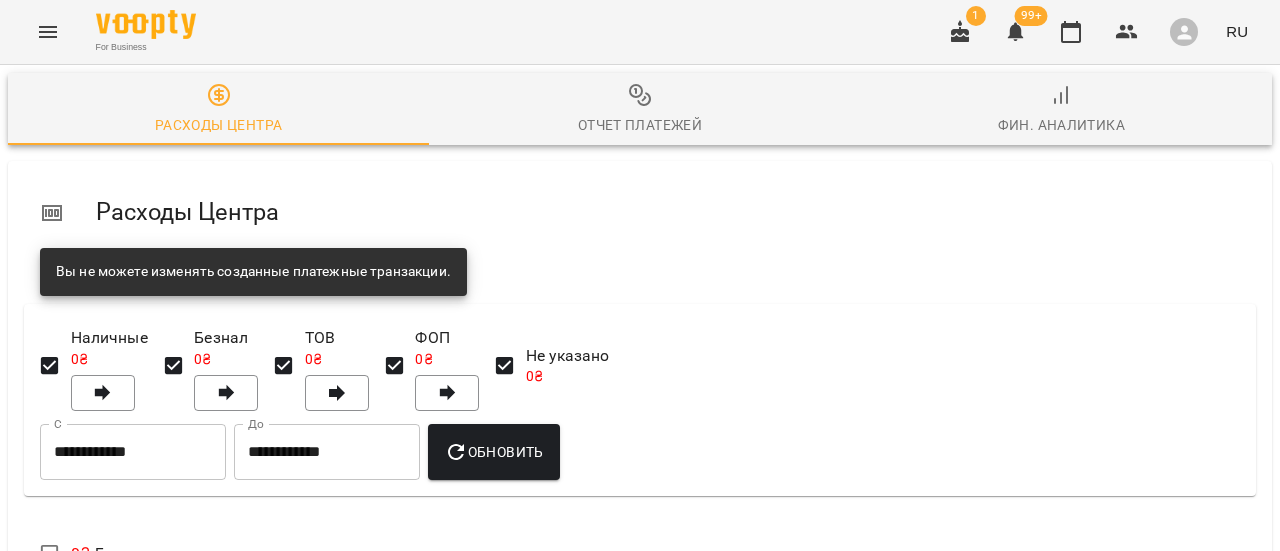 scroll, scrollTop: 0, scrollLeft: 0, axis: both 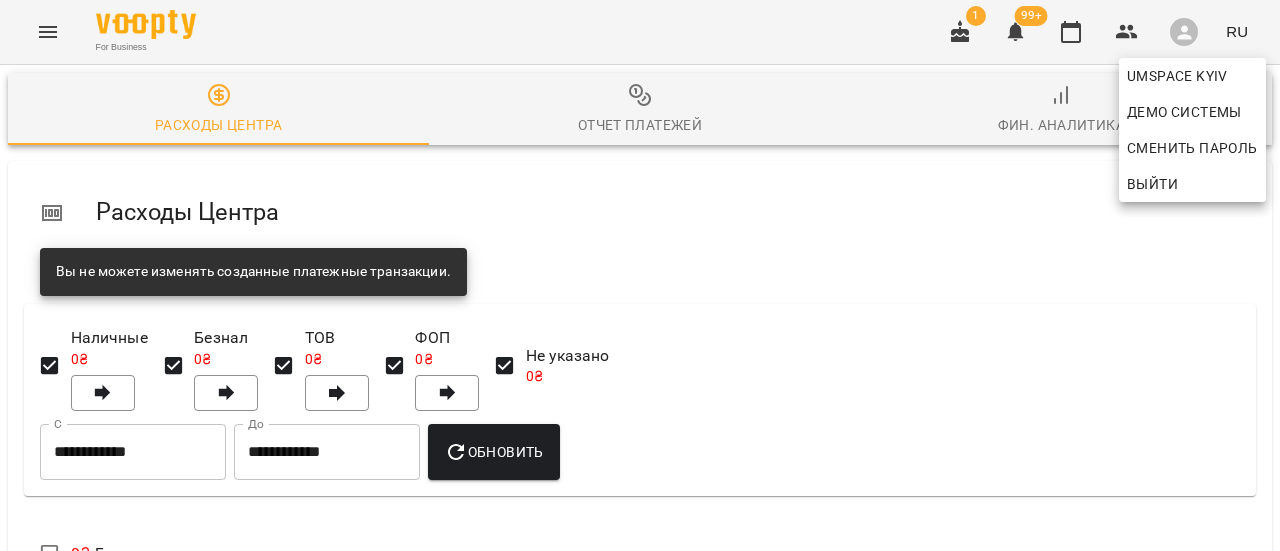 click at bounding box center (640, 275) 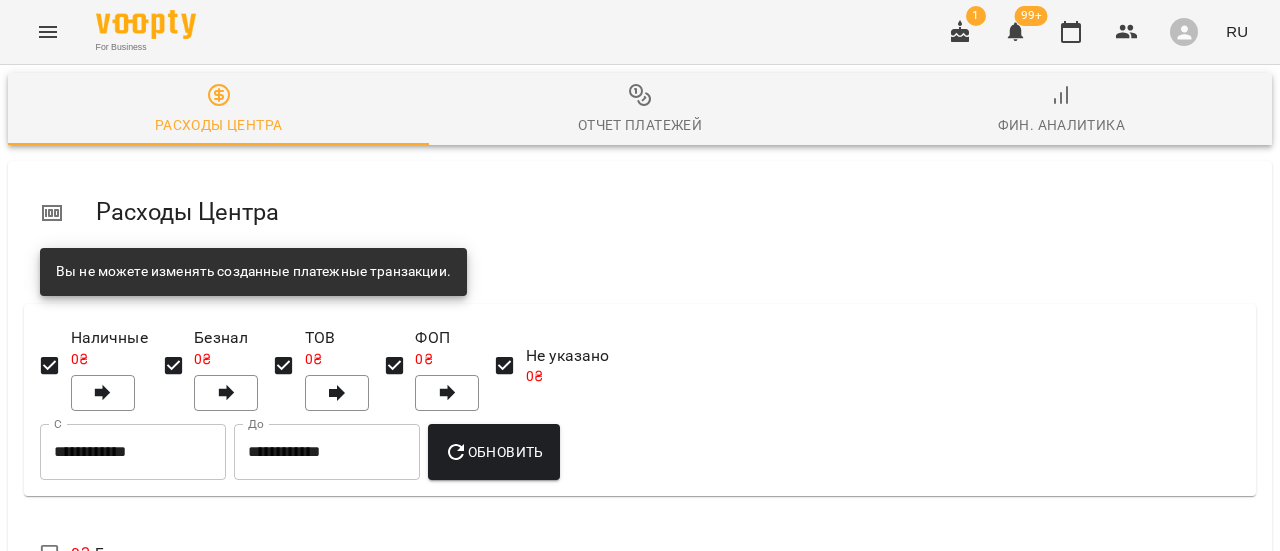 scroll, scrollTop: 0, scrollLeft: 0, axis: both 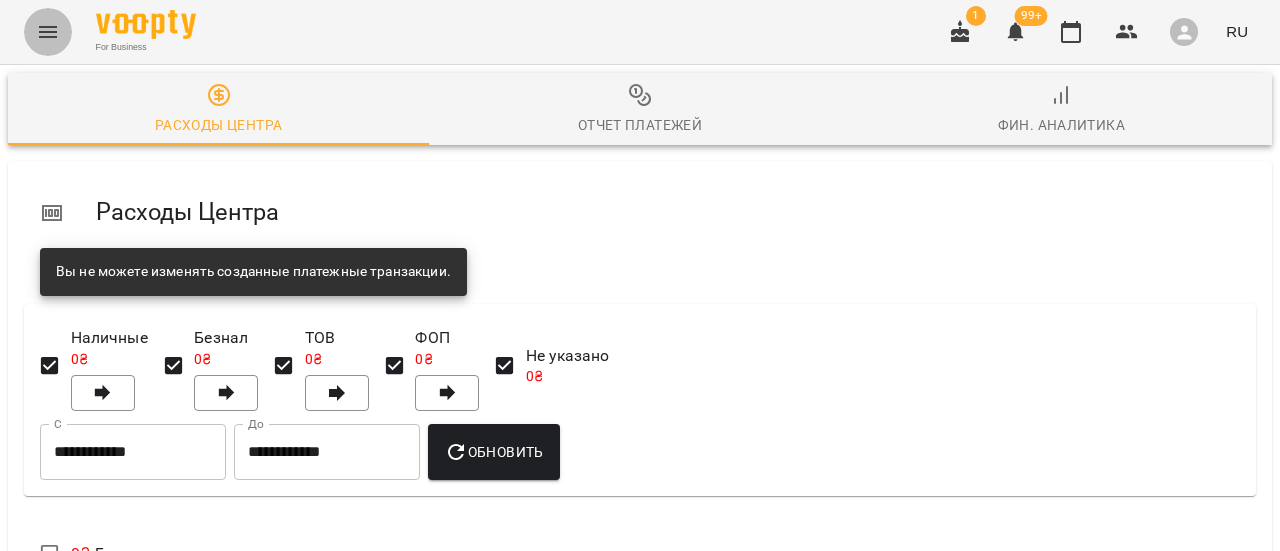 click at bounding box center [48, 32] 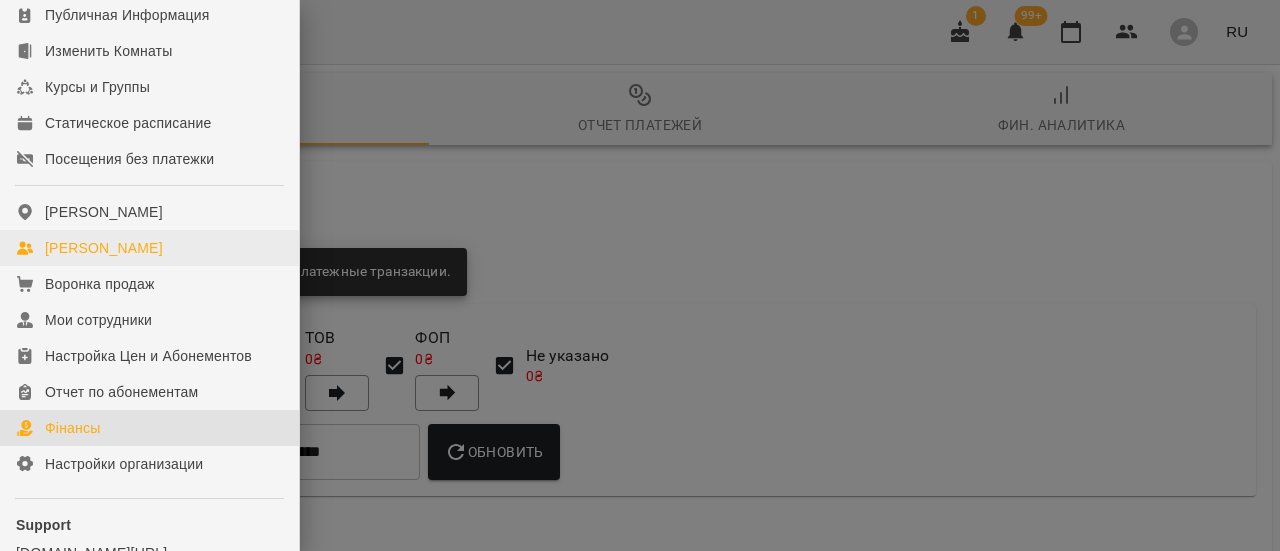 scroll, scrollTop: 152, scrollLeft: 0, axis: vertical 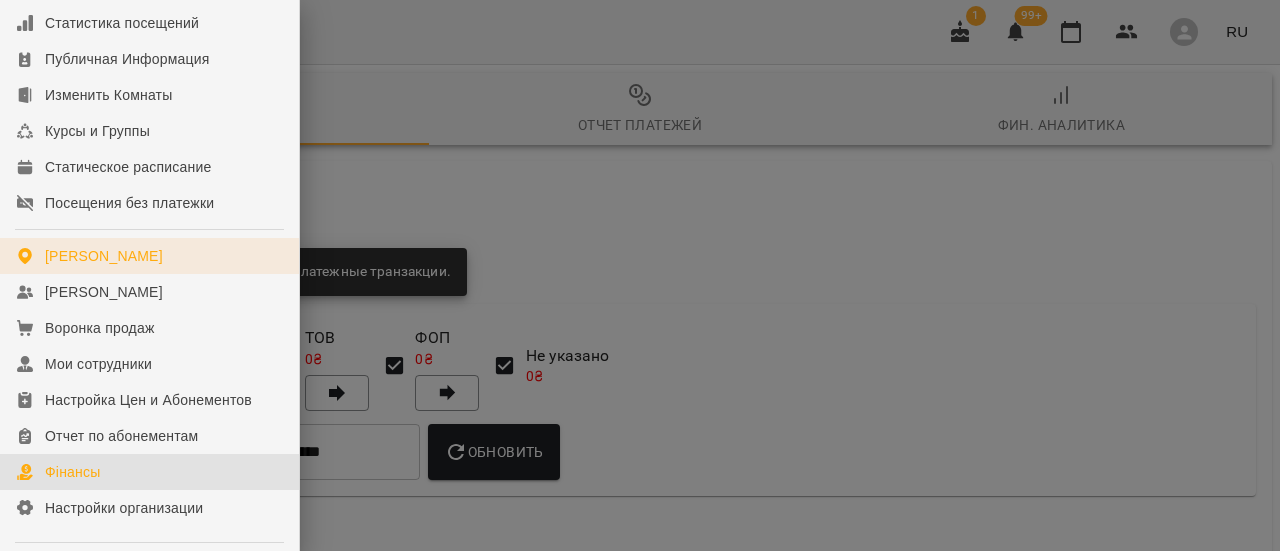 click on "[PERSON_NAME]" at bounding box center [149, 256] 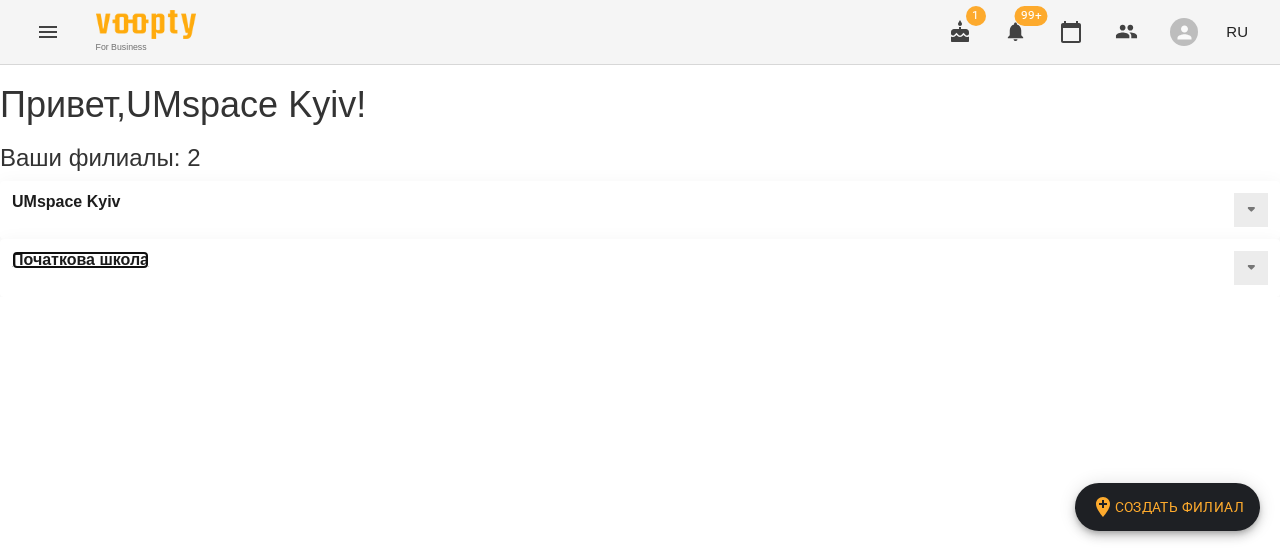 click on "Початкова школа" at bounding box center [80, 260] 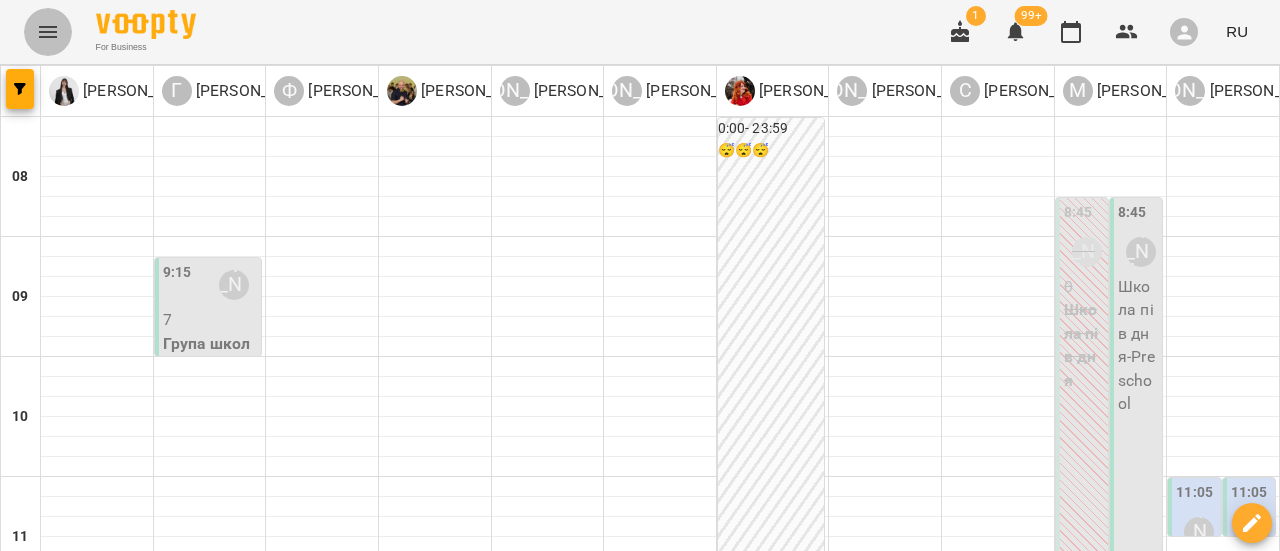 click 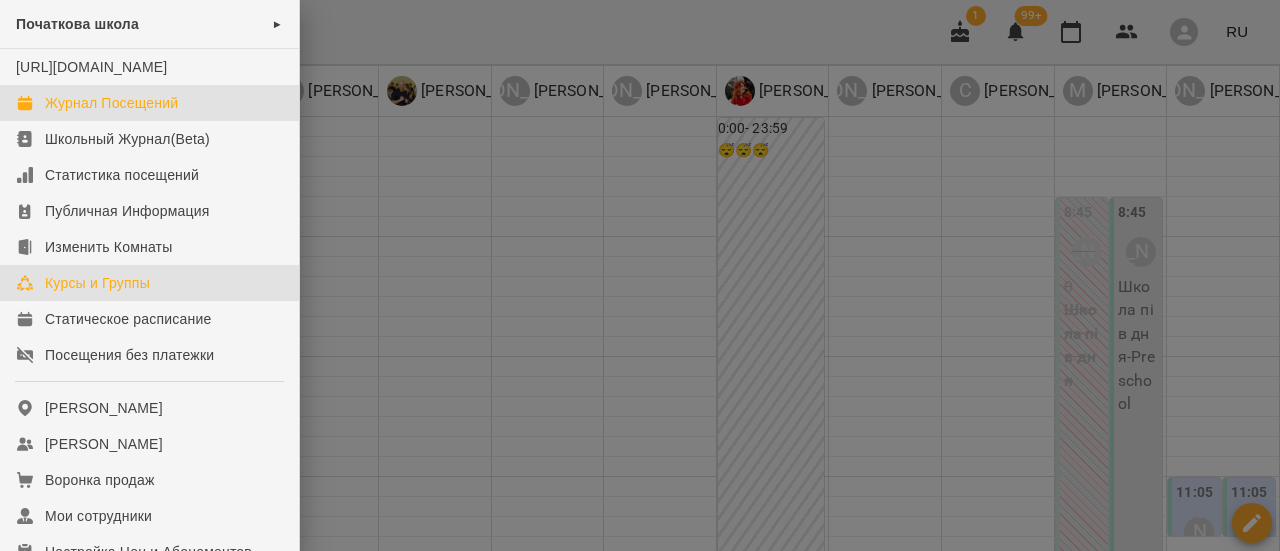 click on "Курсы и Группы" at bounding box center (97, 283) 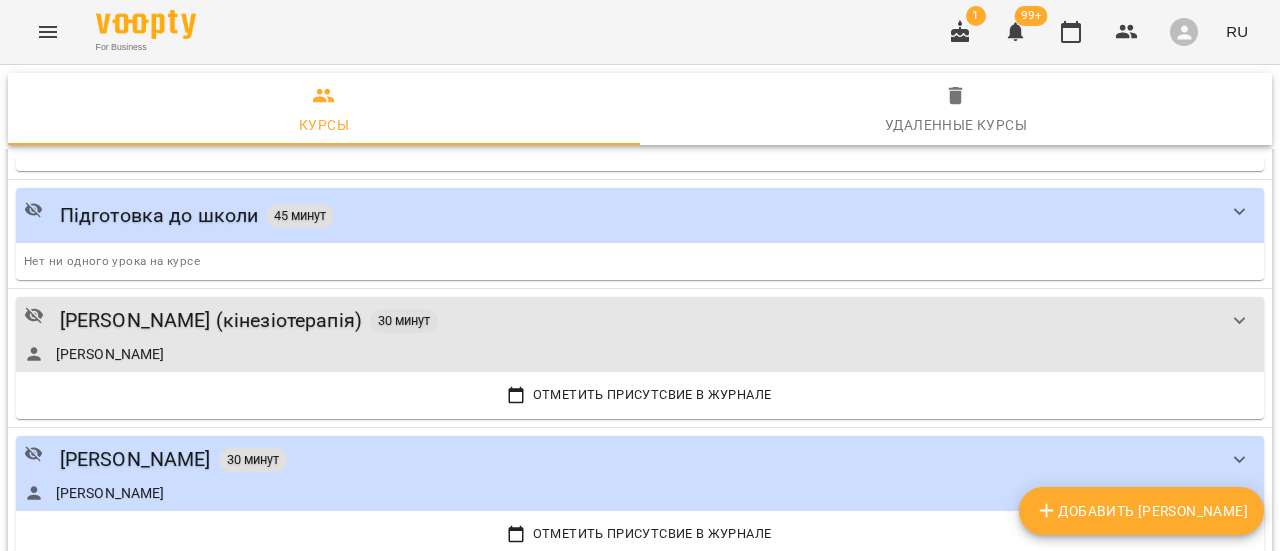 scroll, scrollTop: 2100, scrollLeft: 0, axis: vertical 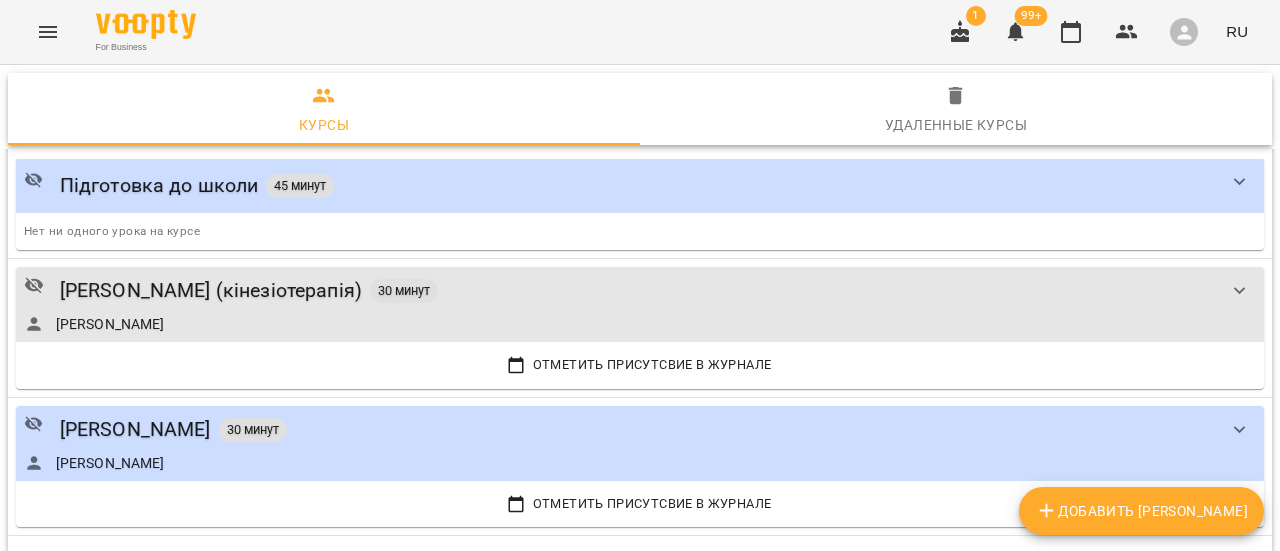 click at bounding box center (48, 32) 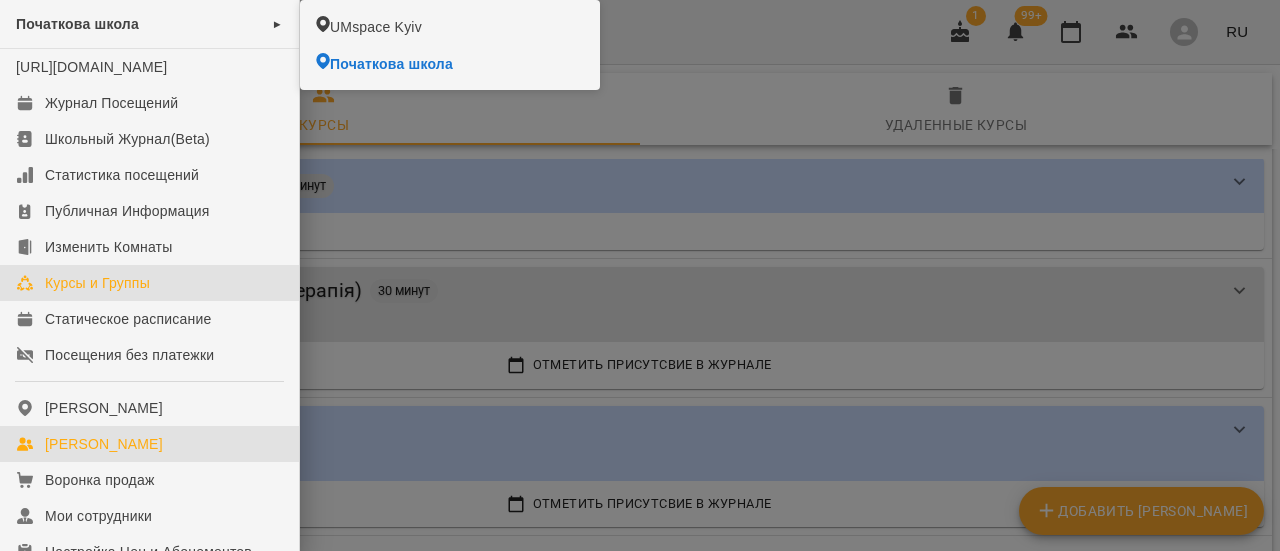 click on "[PERSON_NAME]" at bounding box center (149, 444) 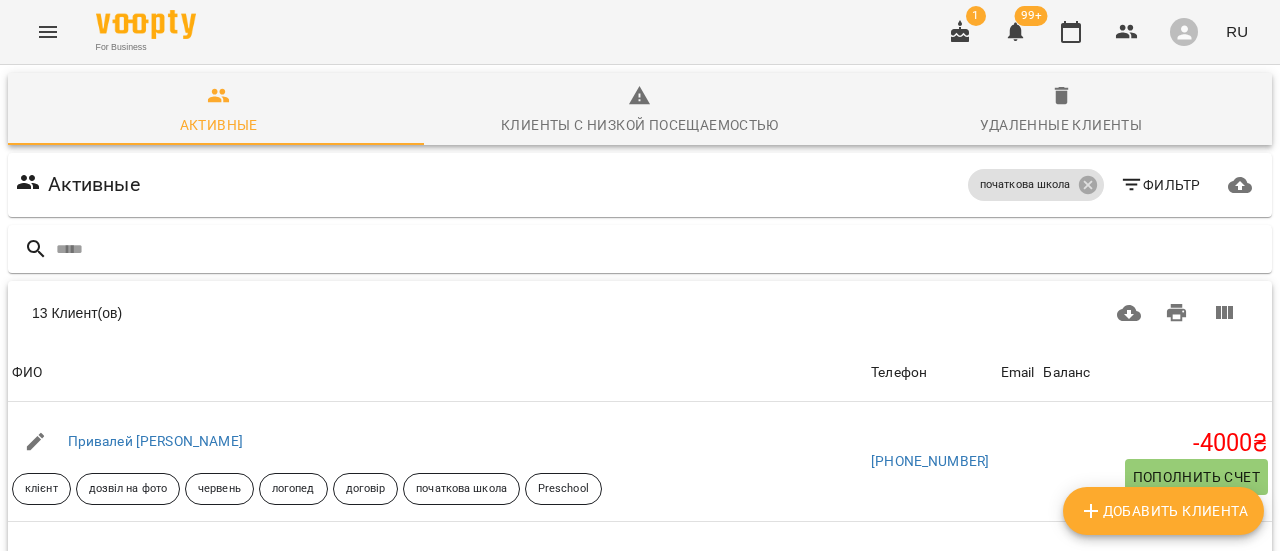 click 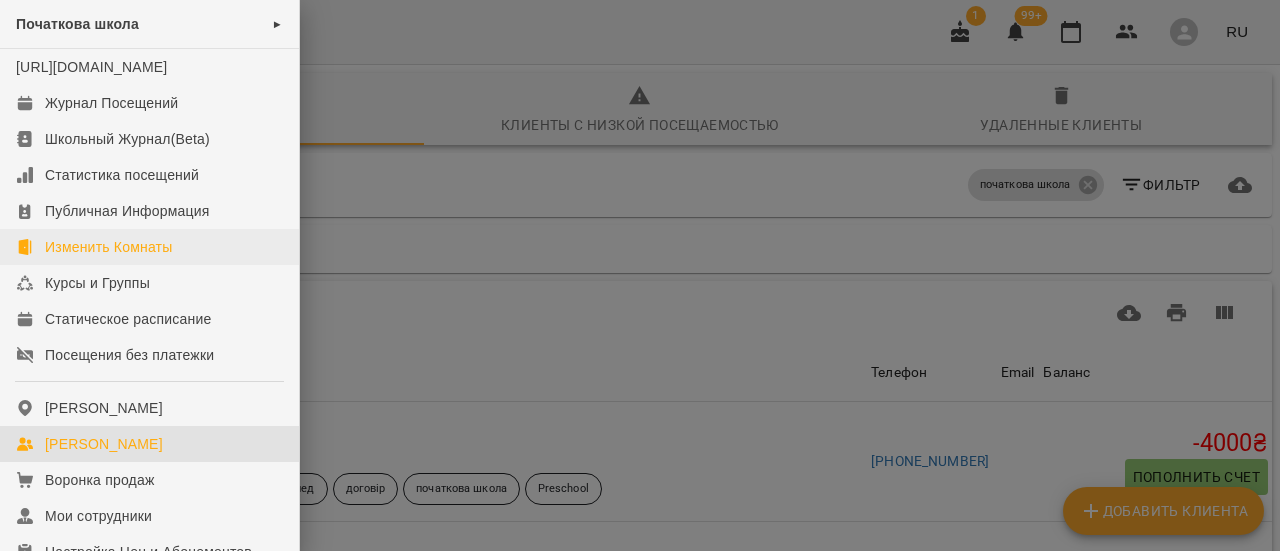 scroll, scrollTop: 200, scrollLeft: 0, axis: vertical 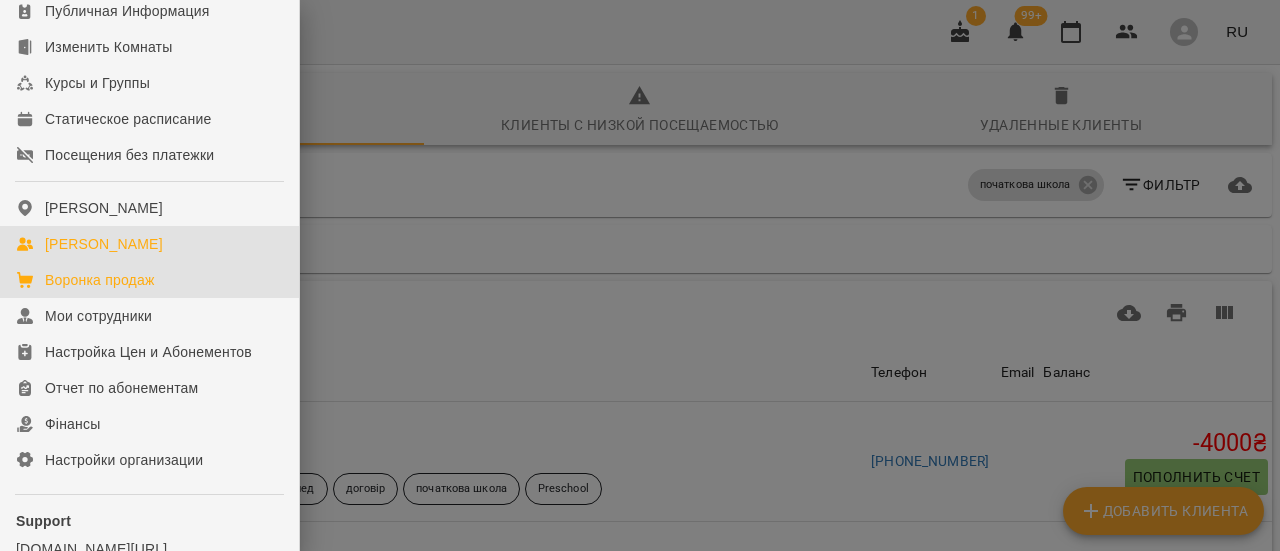 click on "Воронка продаж" at bounding box center [100, 280] 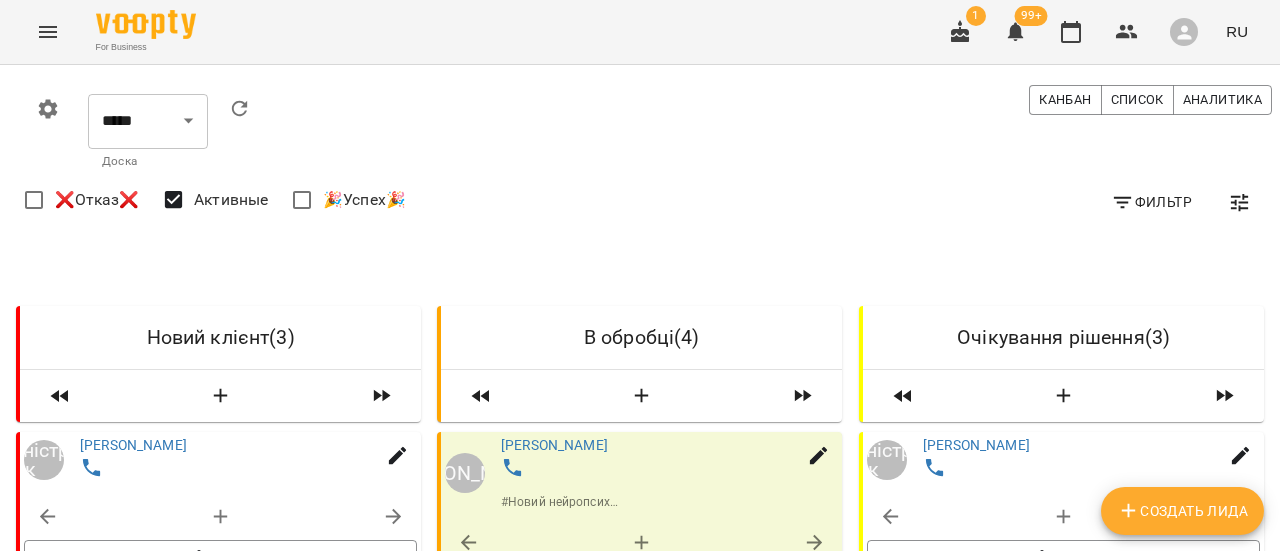 scroll, scrollTop: 1276, scrollLeft: 0, axis: vertical 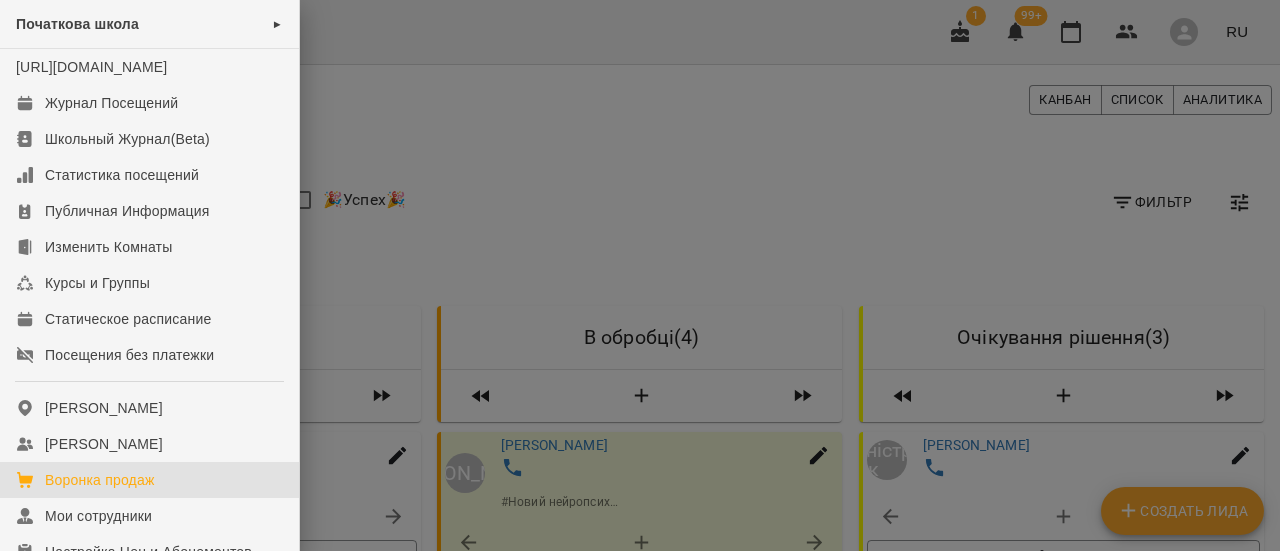 click on "Початкова школа  ►" at bounding box center (149, 24) 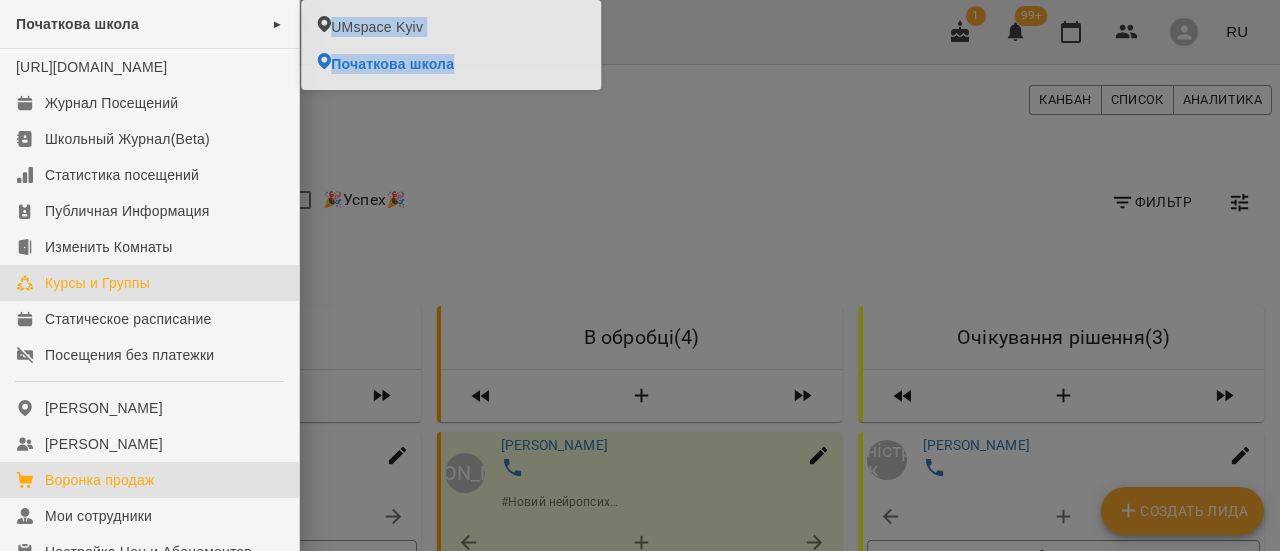 click on "Курсы и Группы" at bounding box center [97, 283] 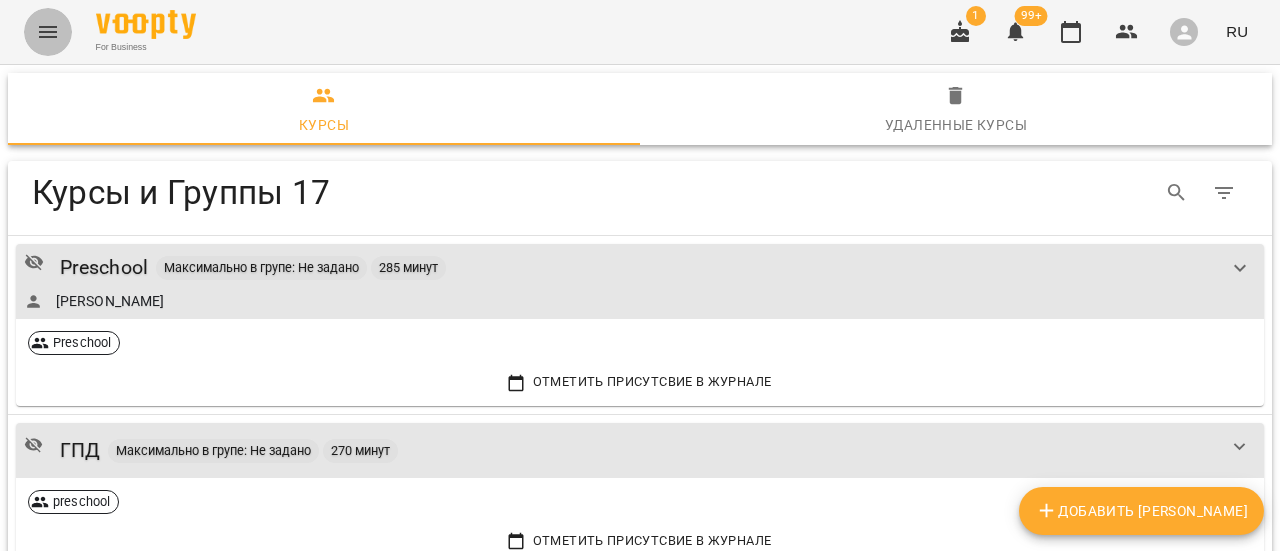 click 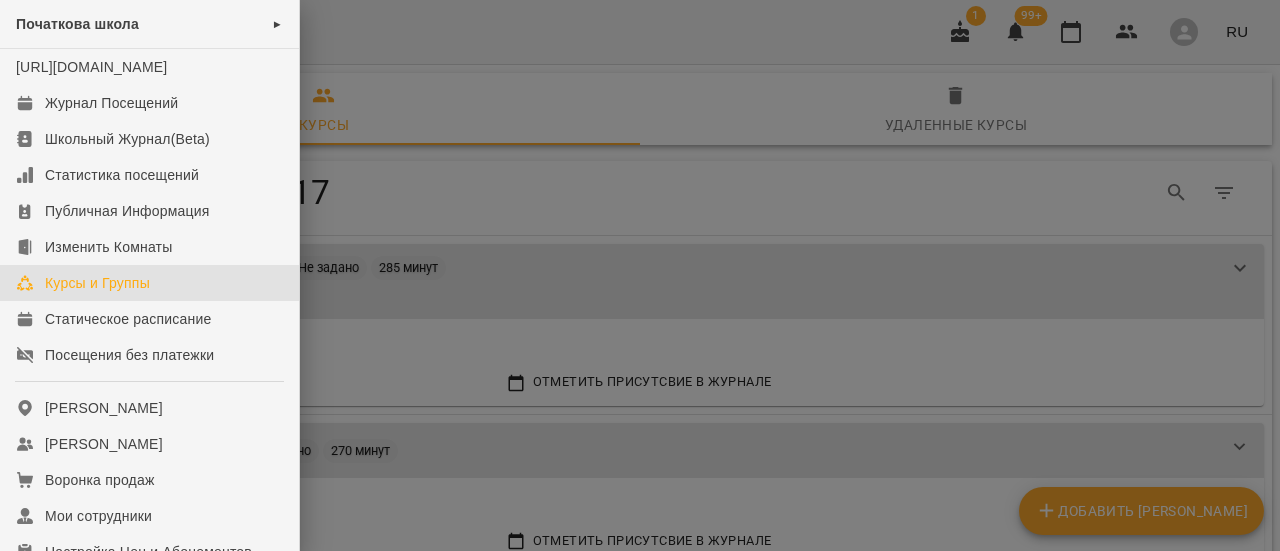 click on "Курсы и Группы" at bounding box center (97, 283) 